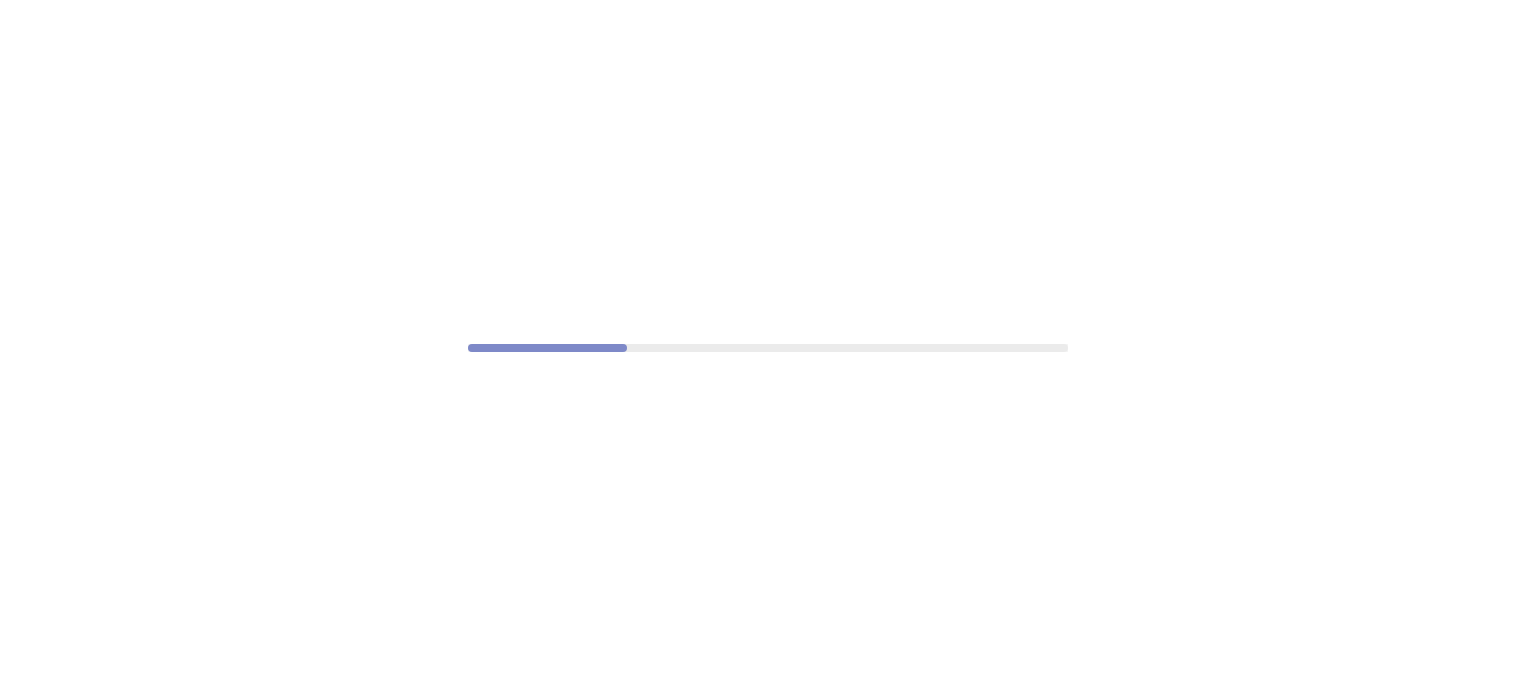 scroll, scrollTop: 0, scrollLeft: 0, axis: both 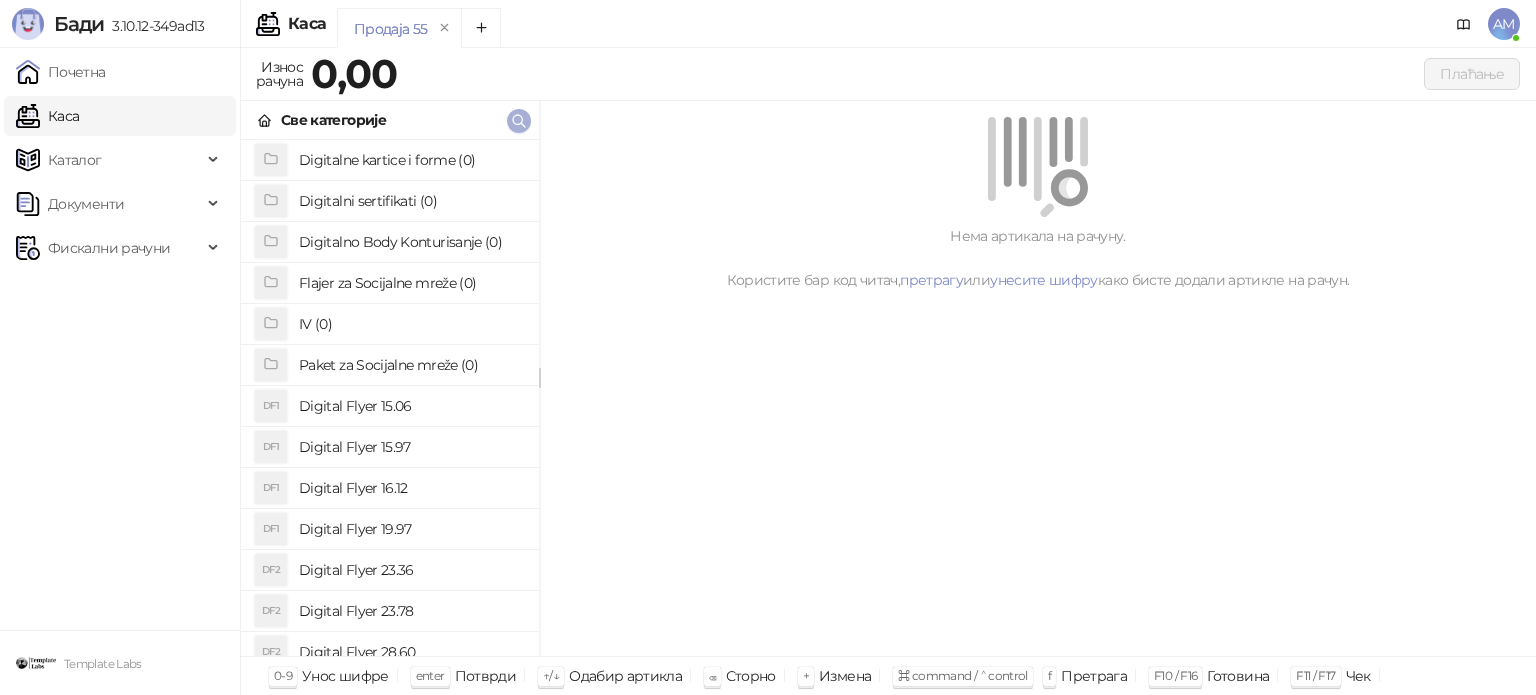 click 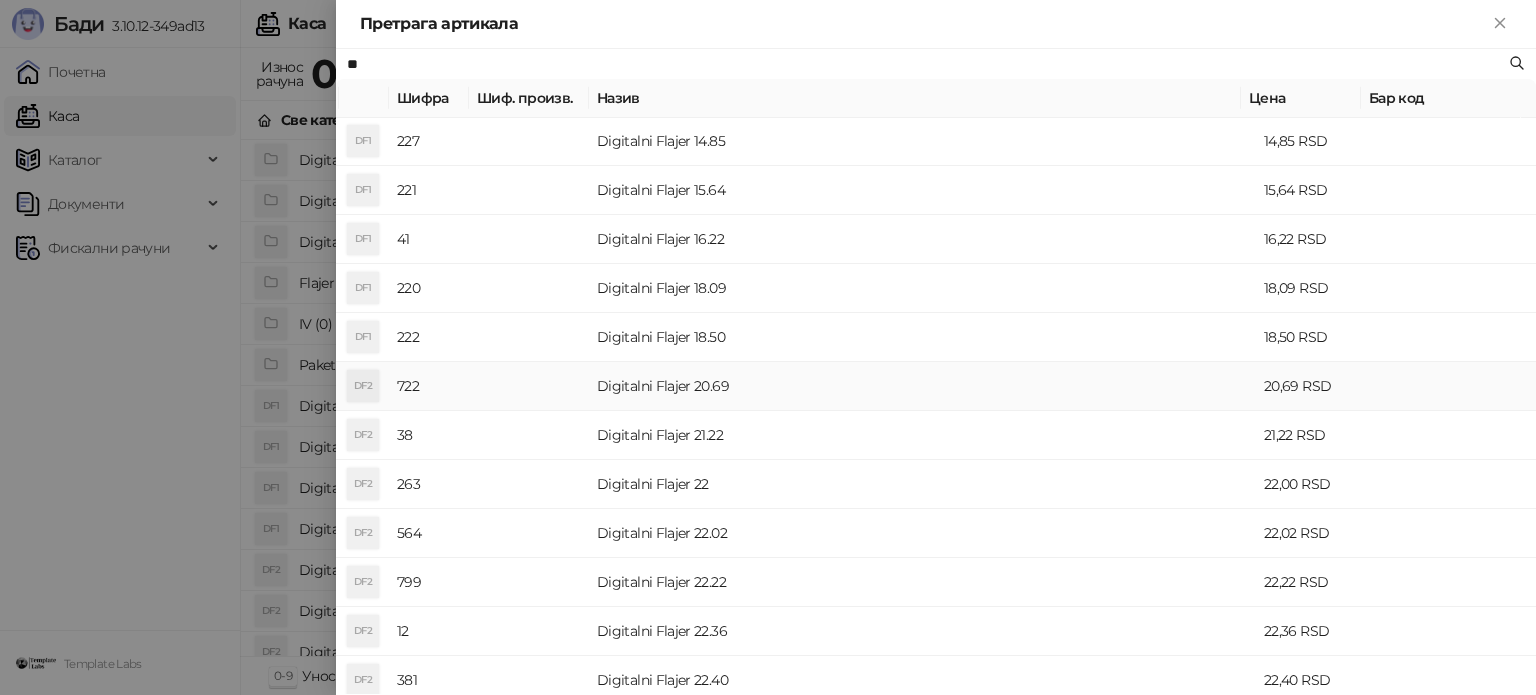 scroll, scrollTop: 400, scrollLeft: 0, axis: vertical 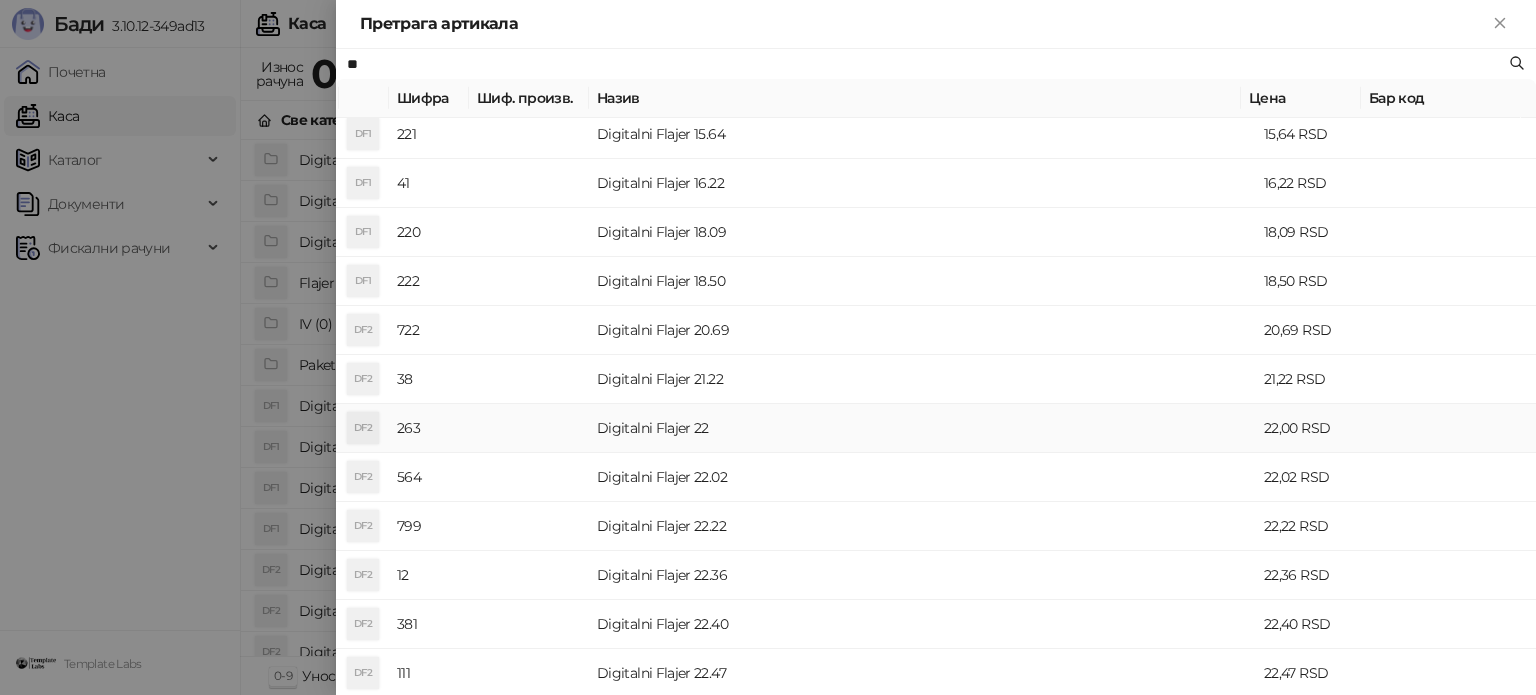 type on "**" 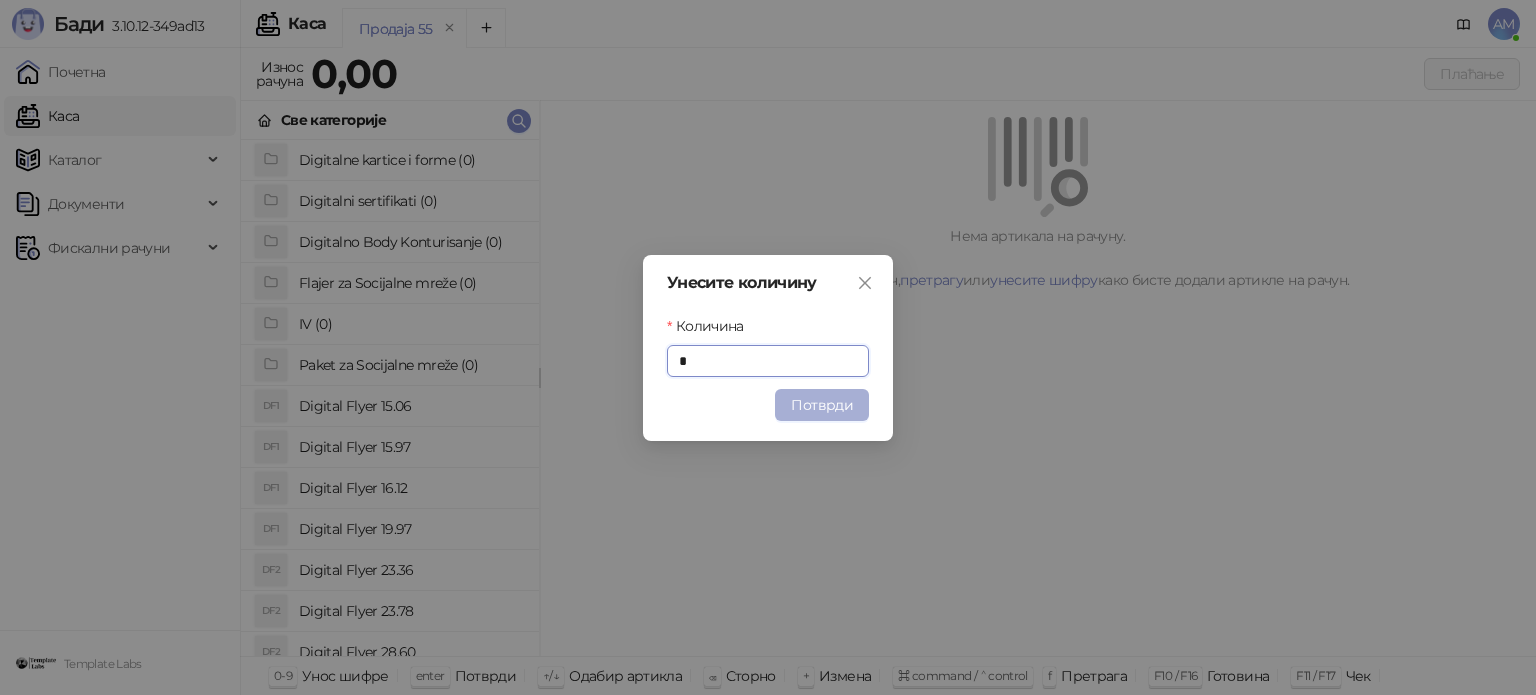 click on "Потврди" at bounding box center [822, 405] 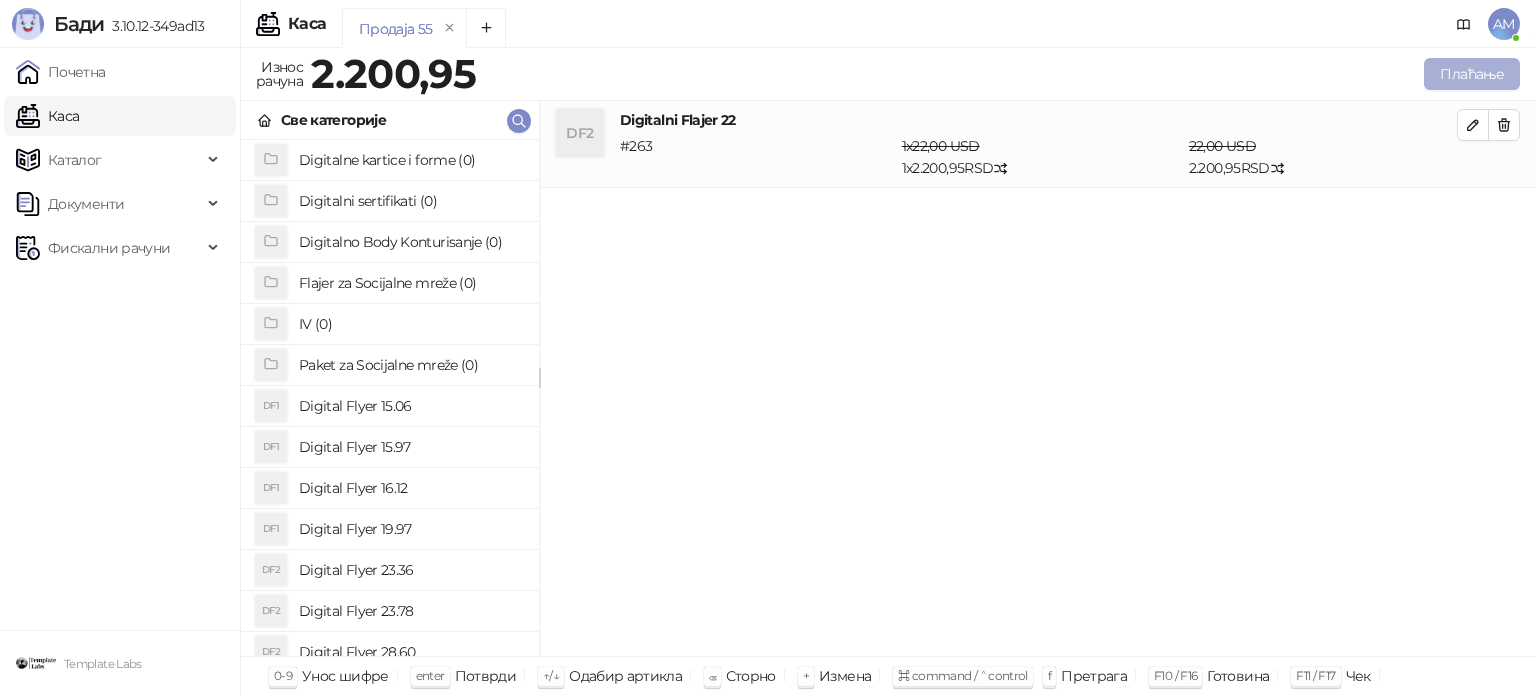 click on "Плаћање" at bounding box center [1472, 74] 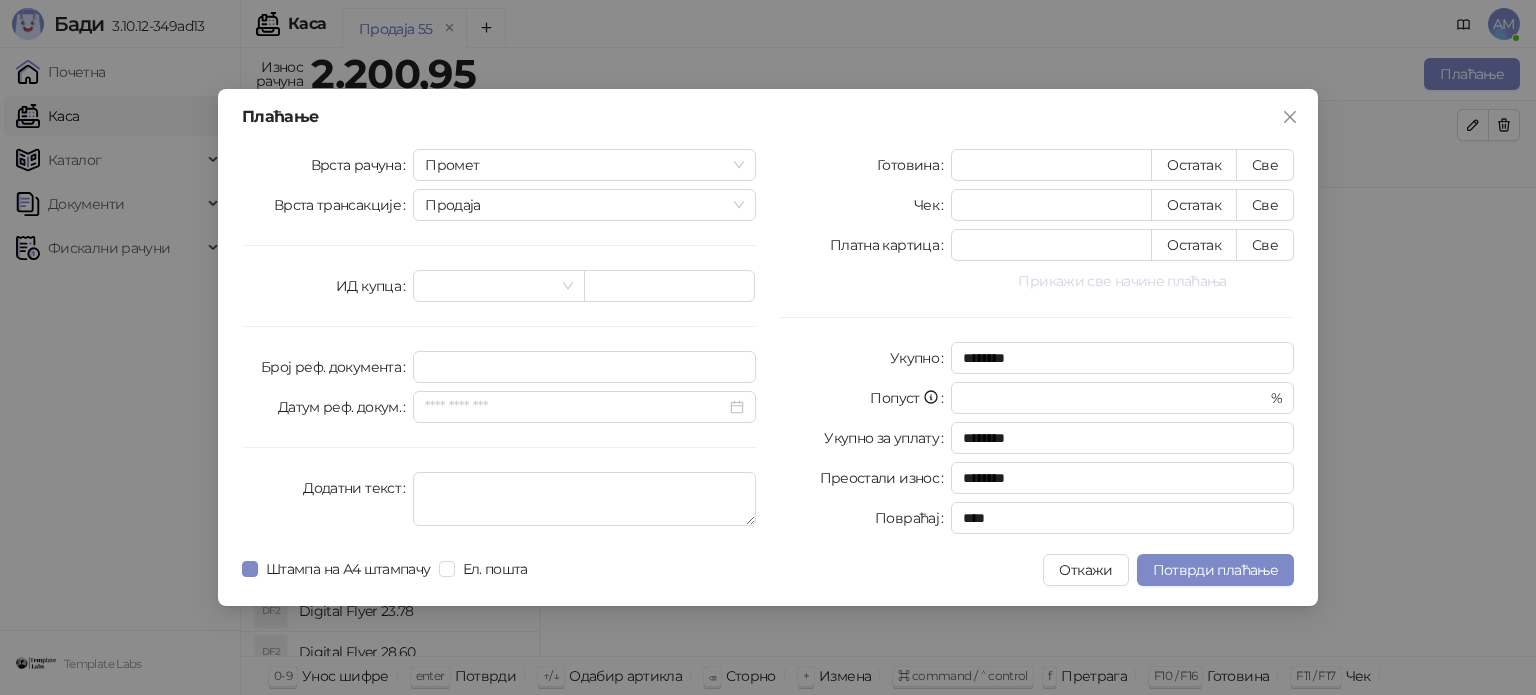 click on "Прикажи све начине плаћања" at bounding box center [1122, 281] 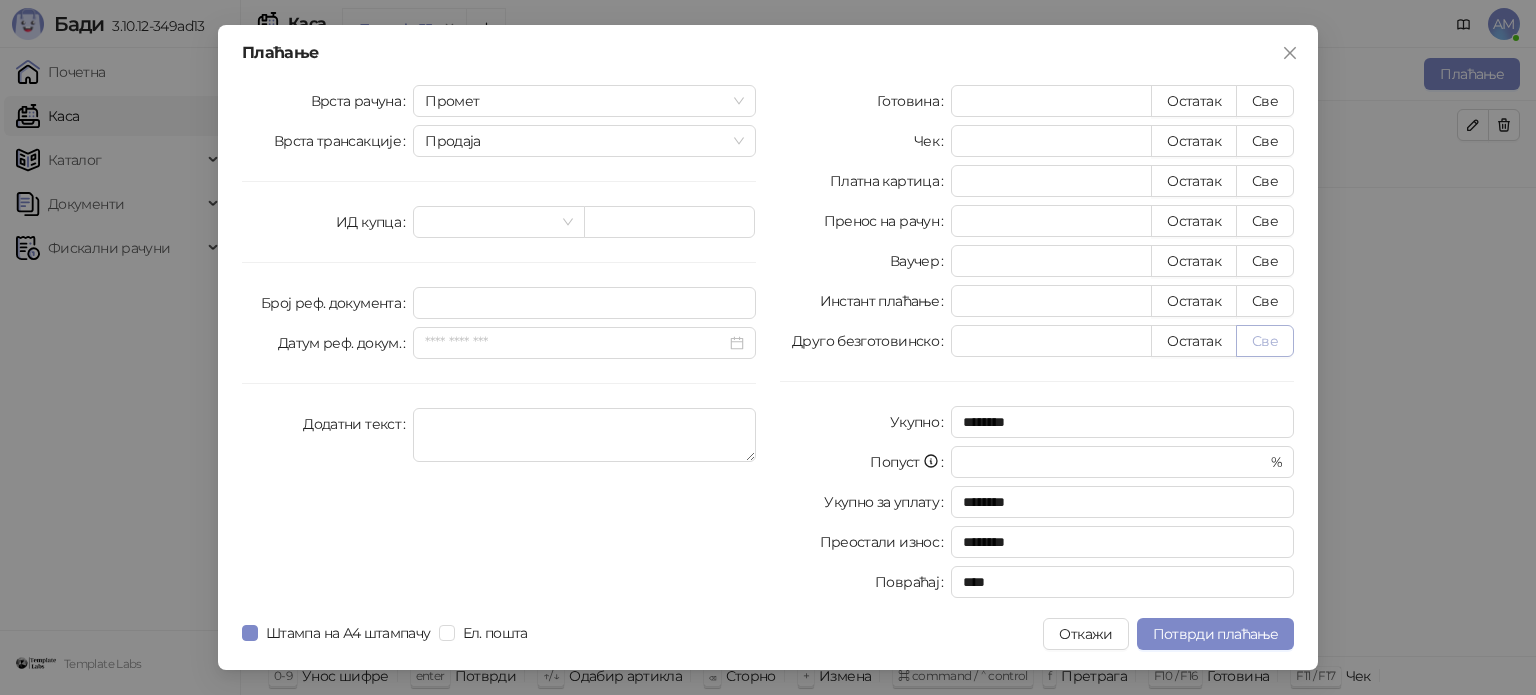 click on "Све" at bounding box center (1265, 341) 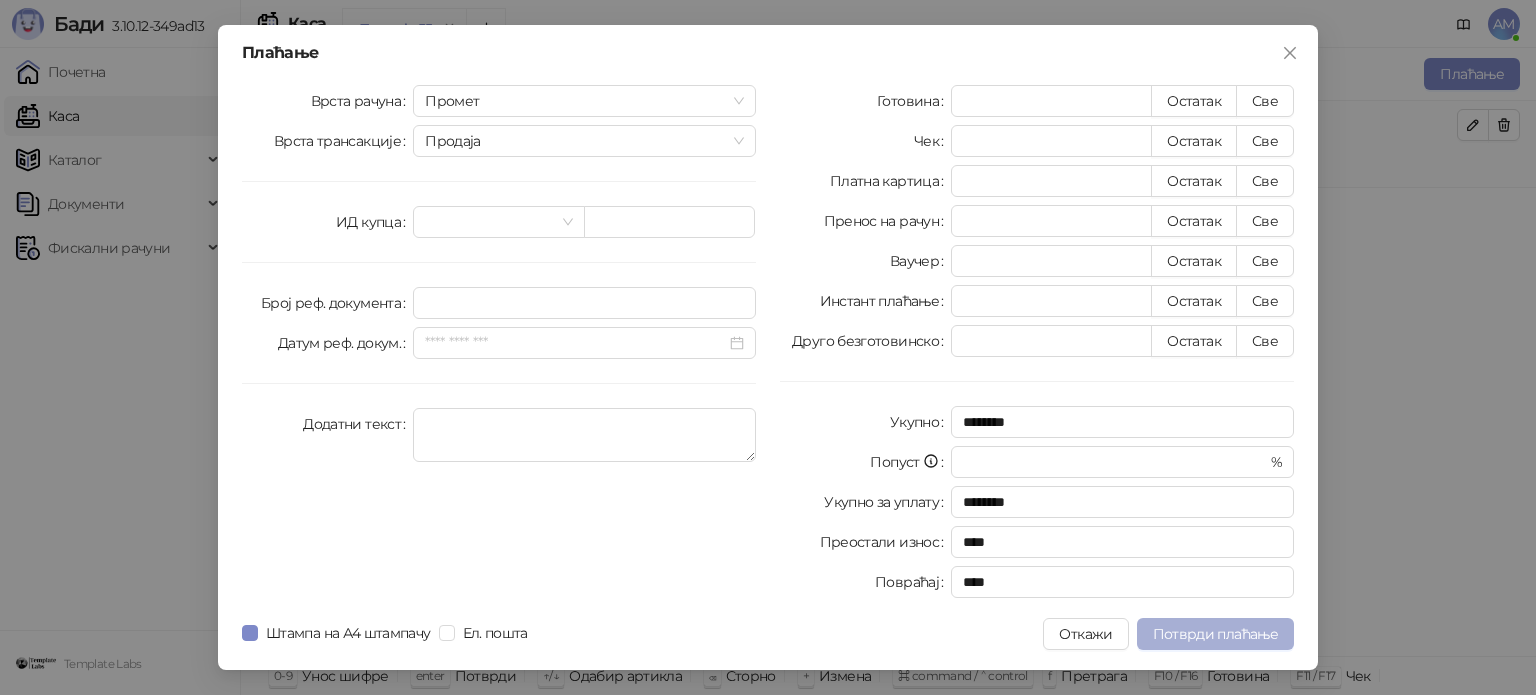 click on "Потврди плаћање" at bounding box center (1215, 634) 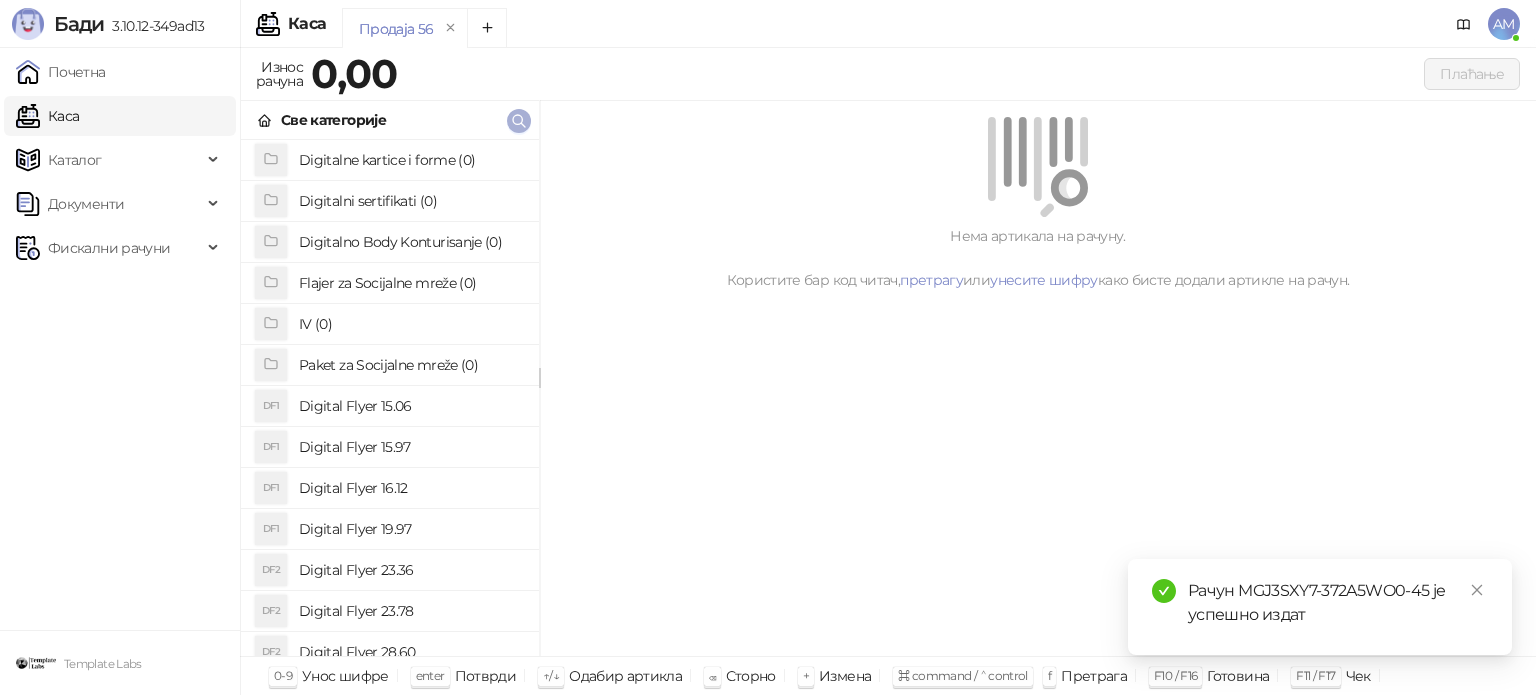 click 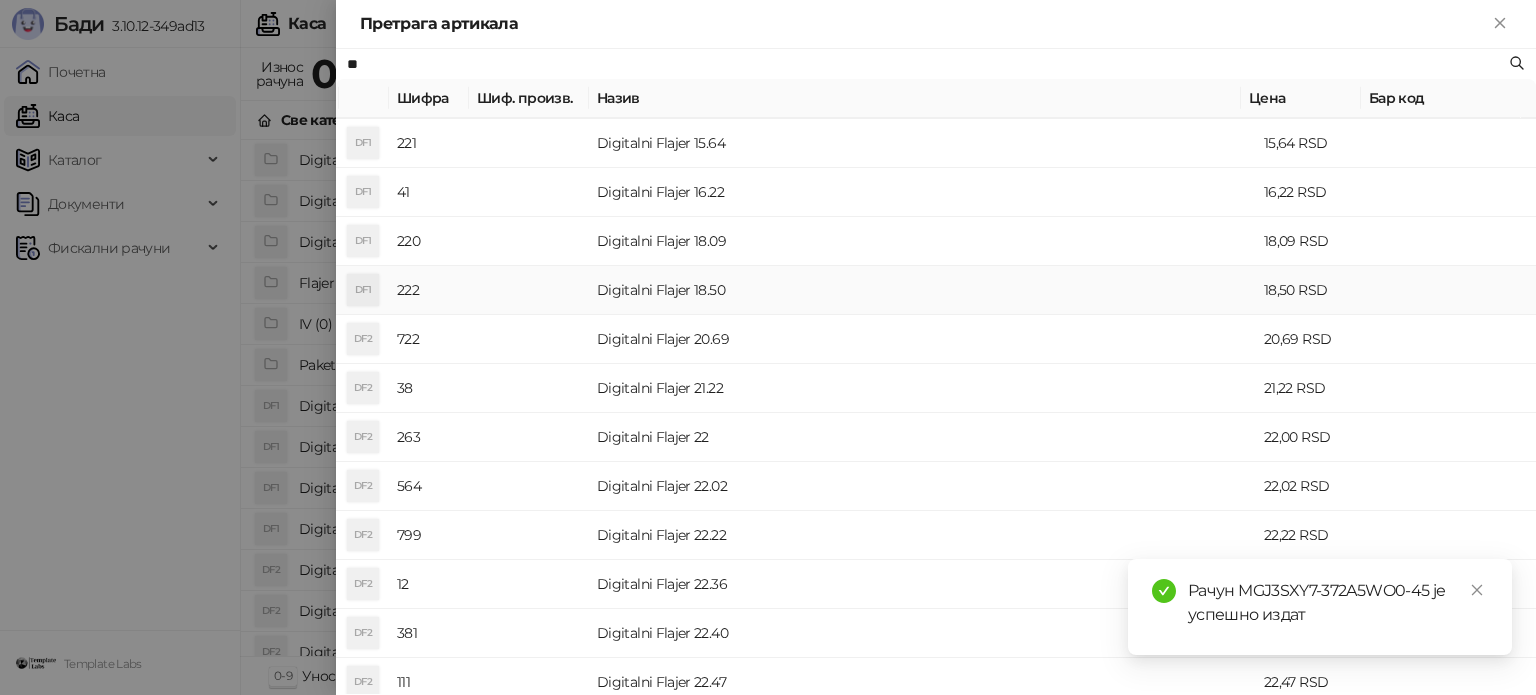 scroll, scrollTop: 400, scrollLeft: 0, axis: vertical 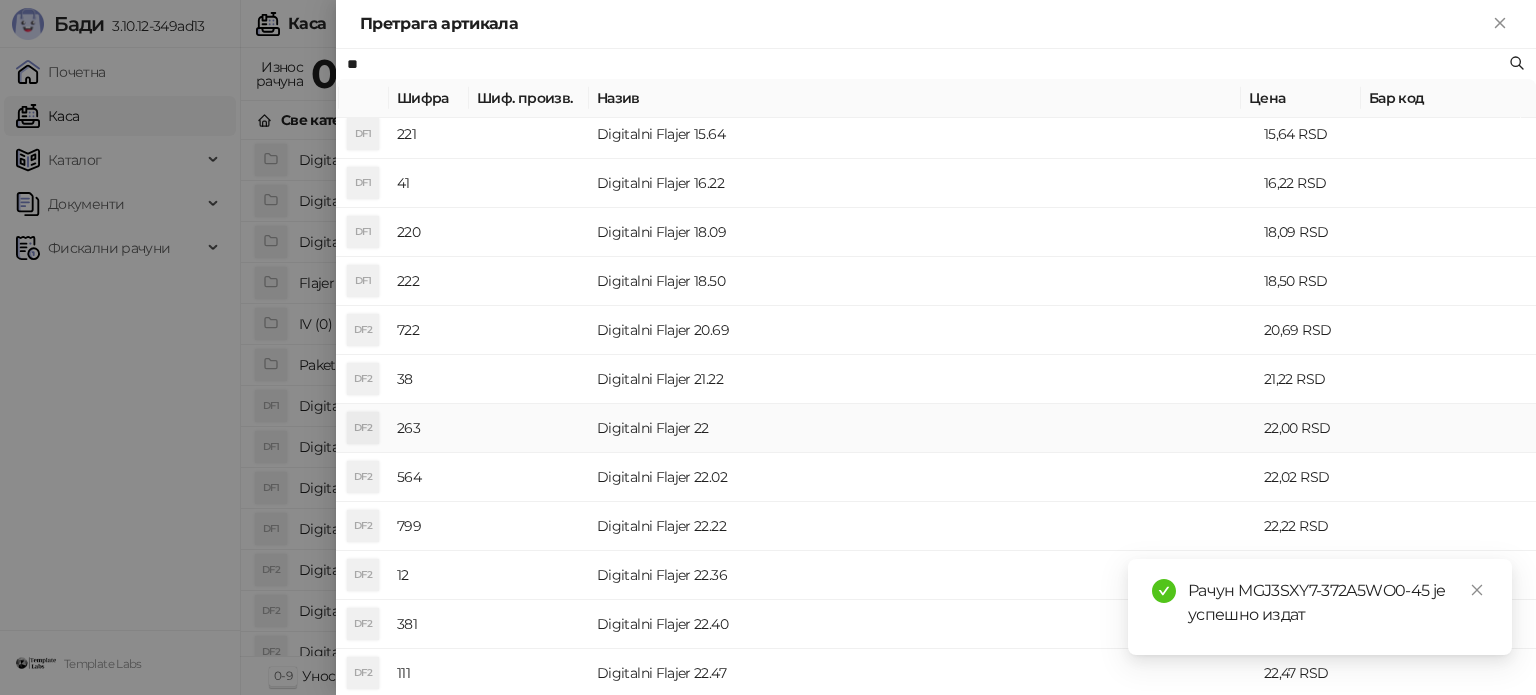 type on "**" 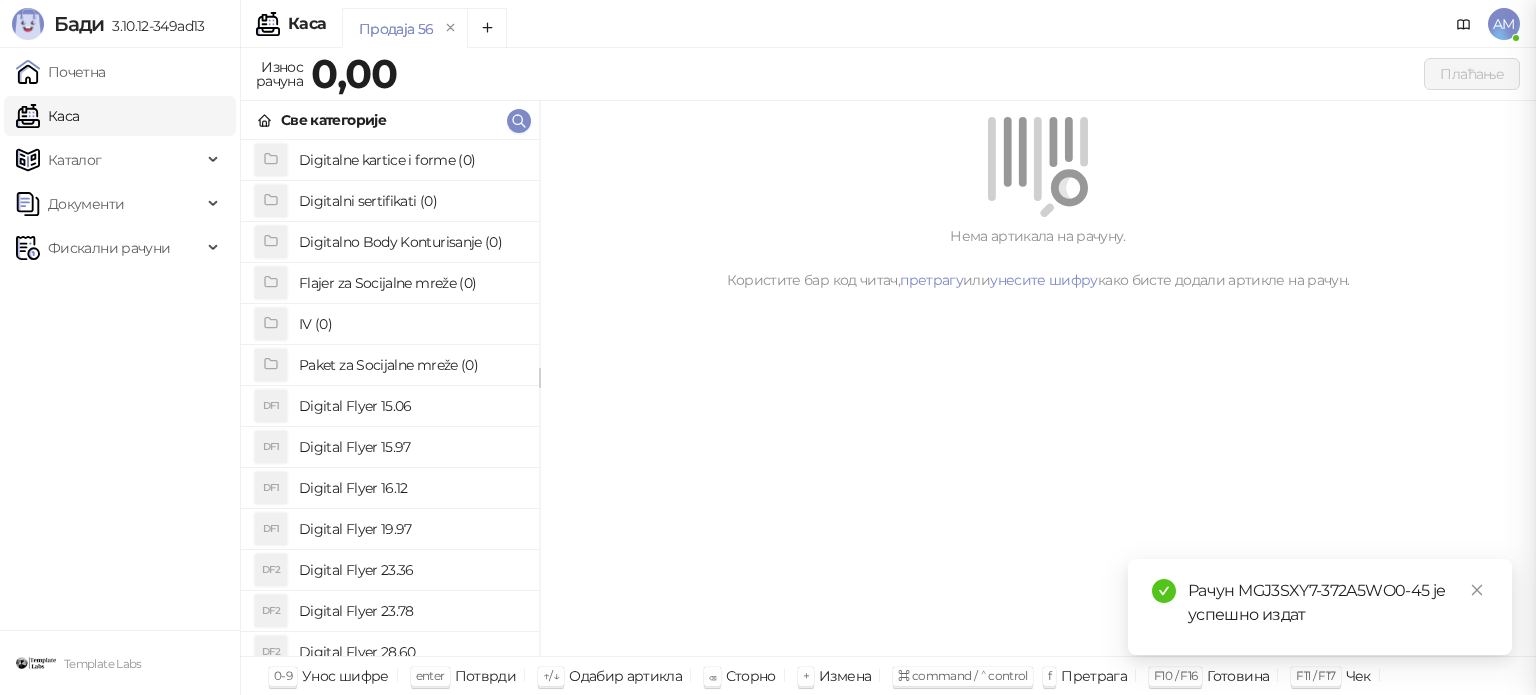 scroll, scrollTop: 0, scrollLeft: 0, axis: both 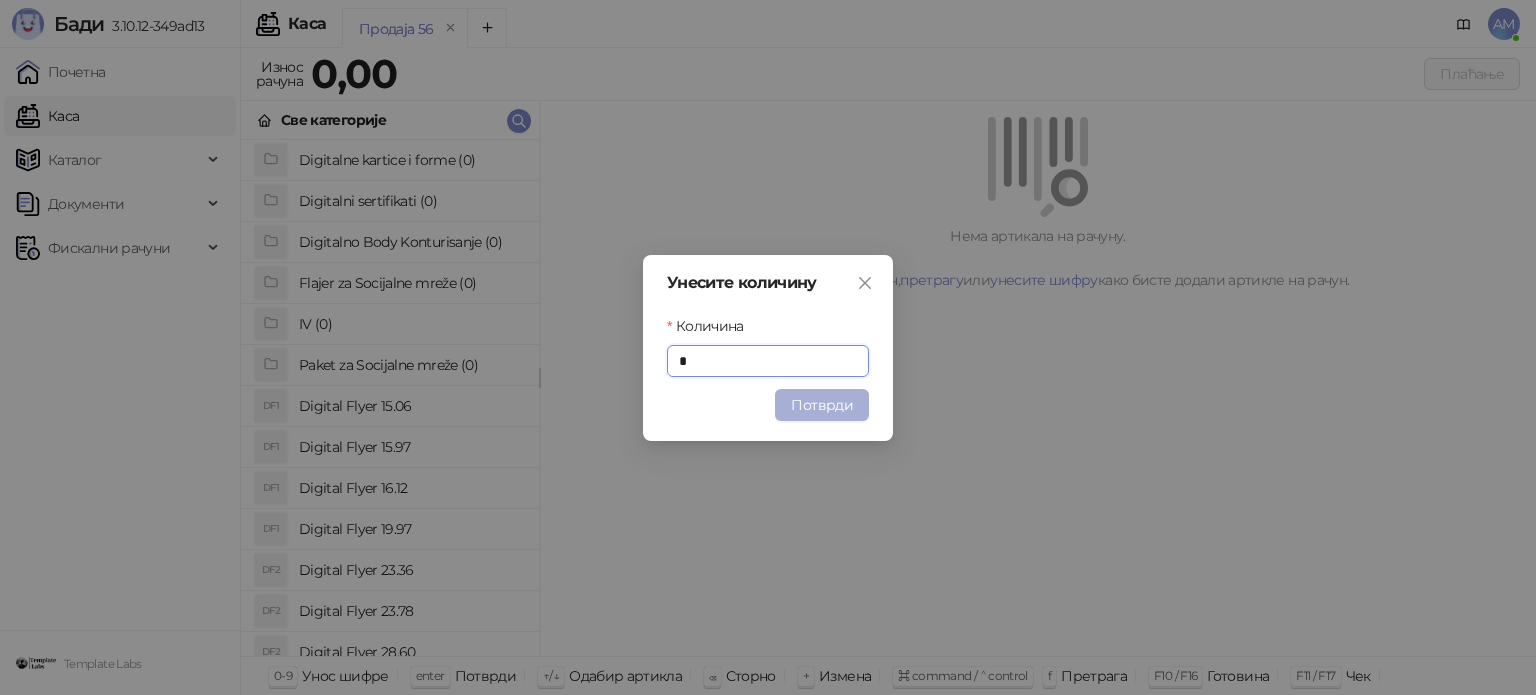 type on "*" 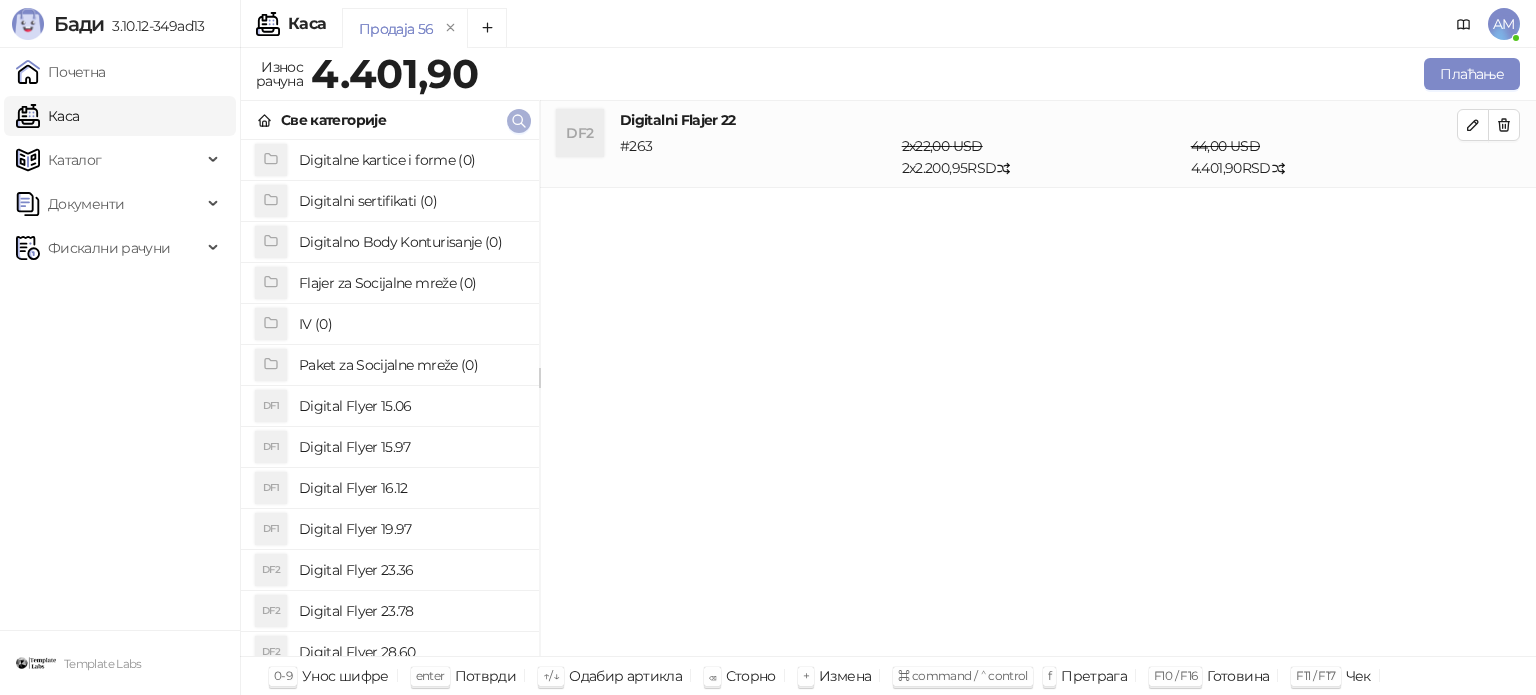 click 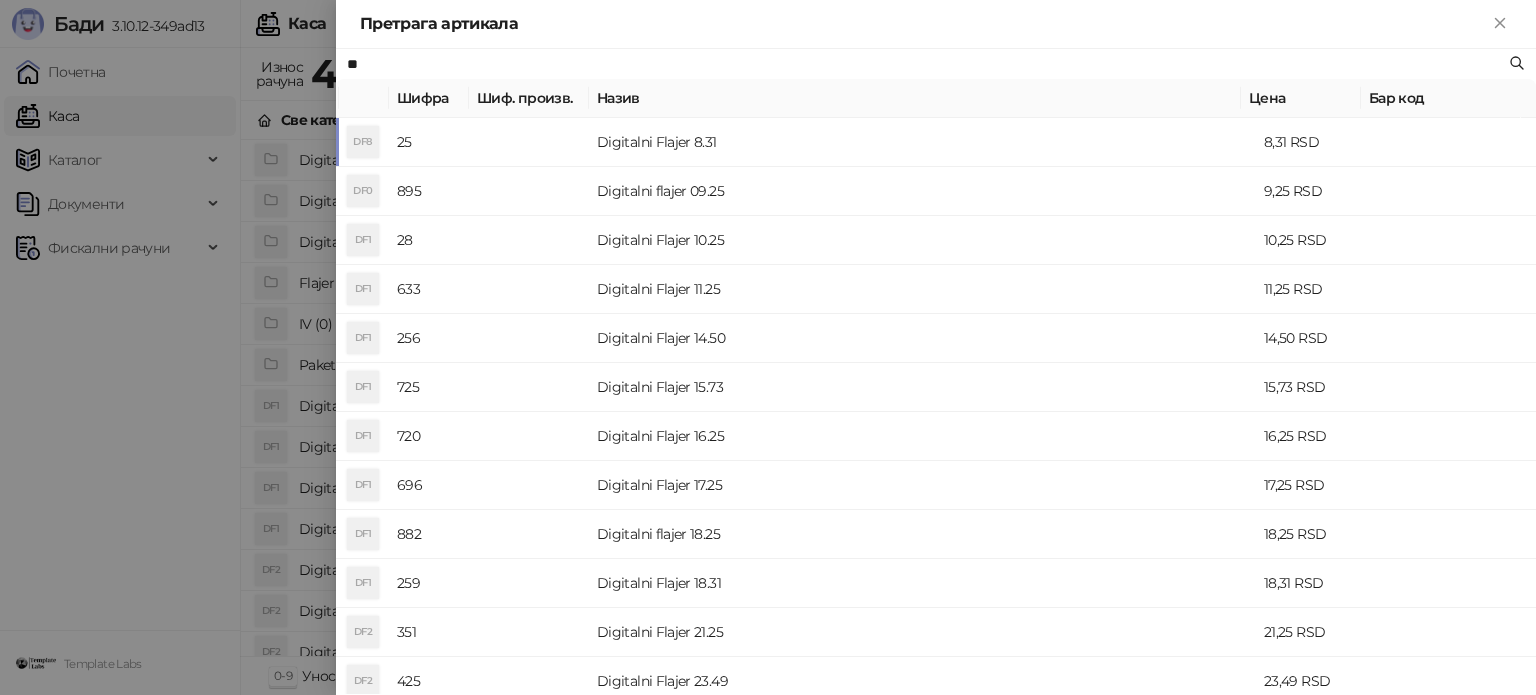 drag, startPoint x: 380, startPoint y: 69, endPoint x: 344, endPoint y: 63, distance: 36.496574 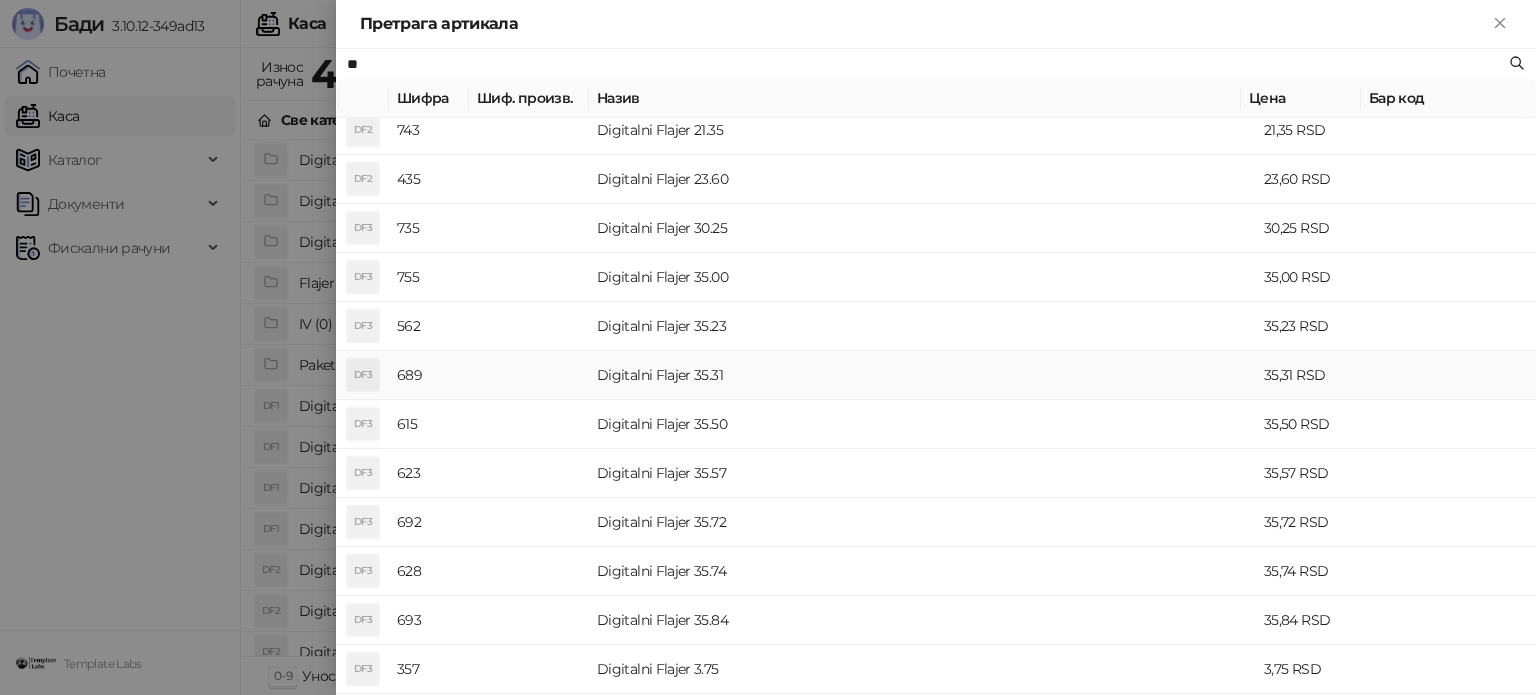 scroll, scrollTop: 400, scrollLeft: 0, axis: vertical 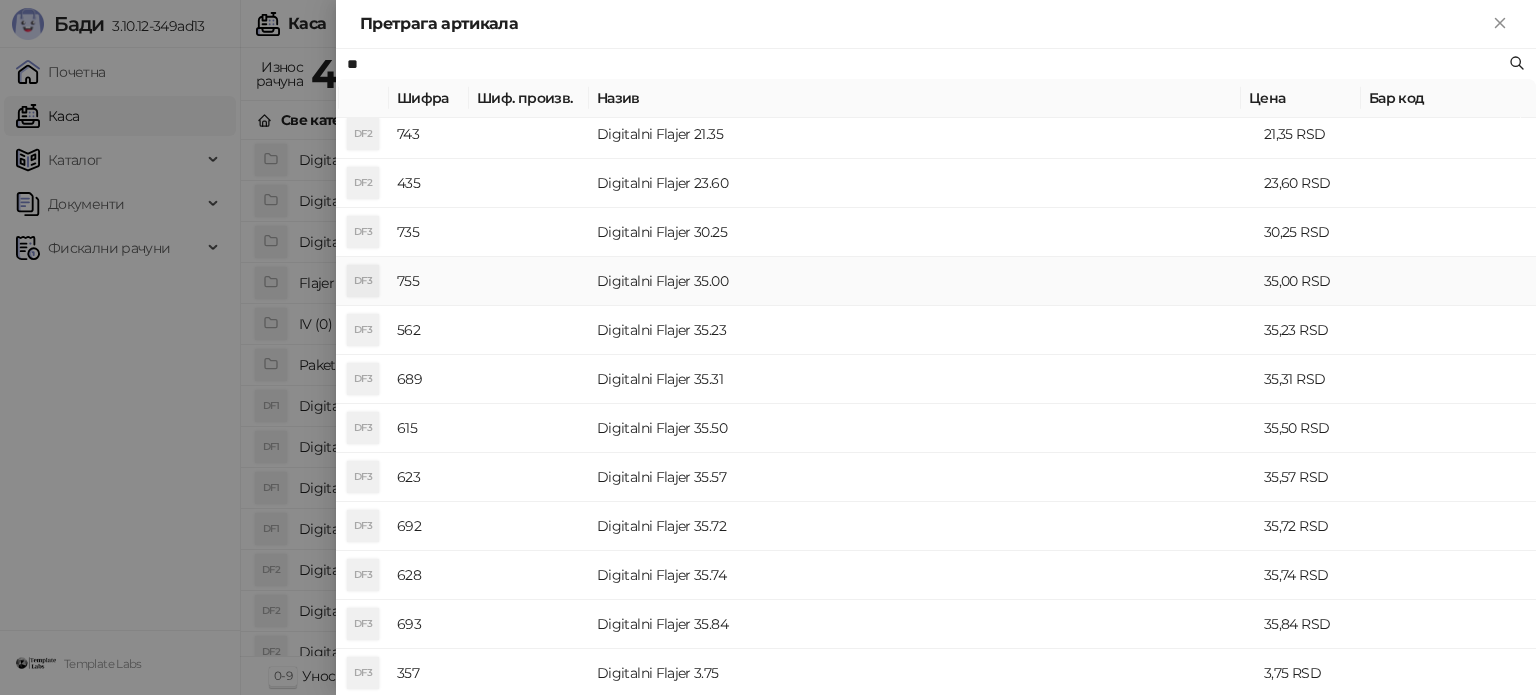 type on "**" 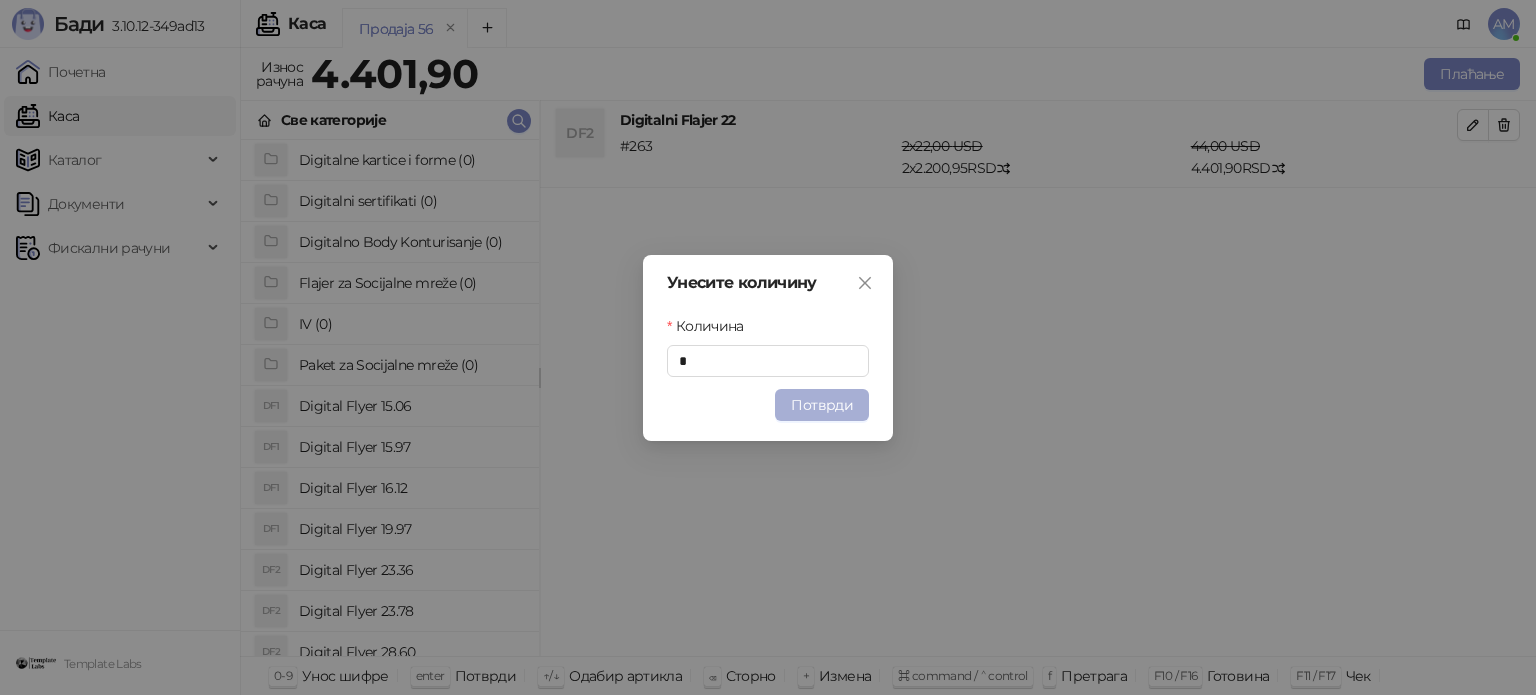 click on "Потврди" at bounding box center [822, 405] 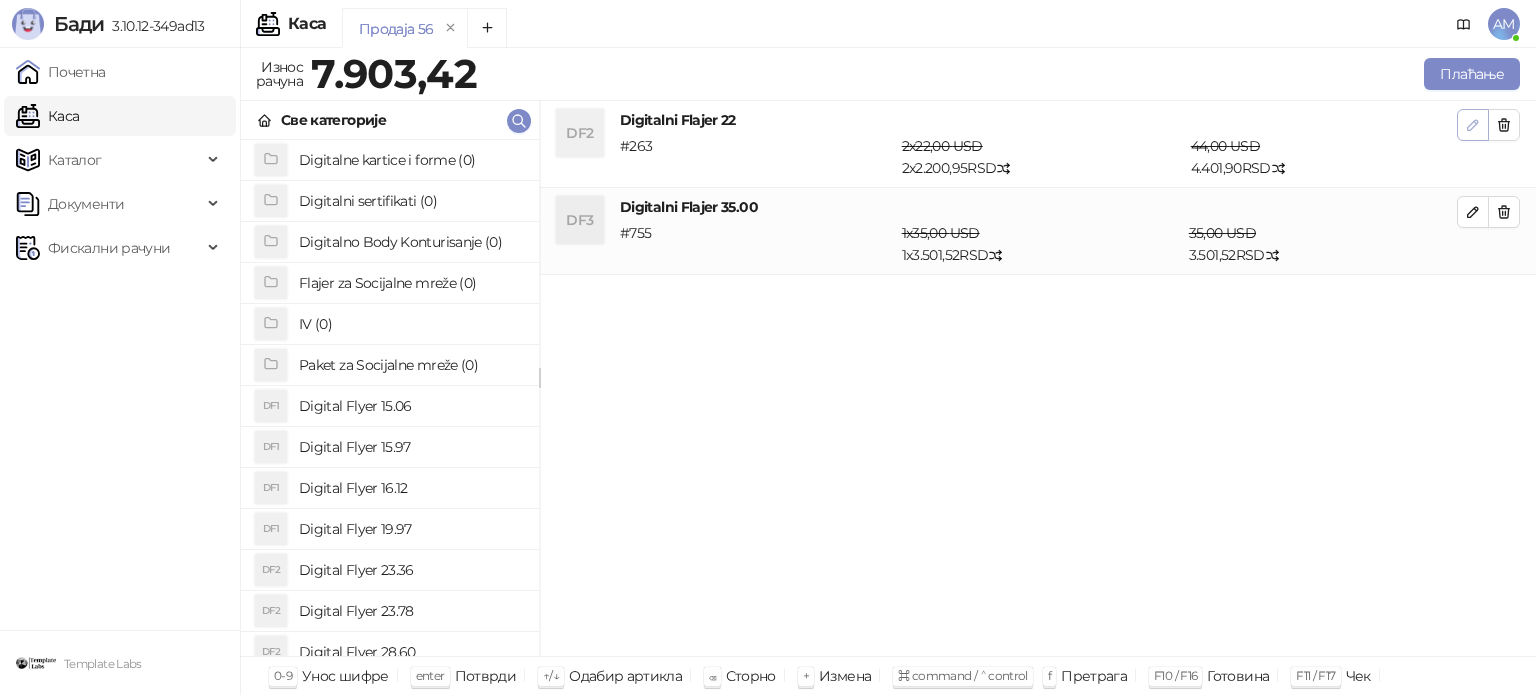 click at bounding box center [1473, 125] 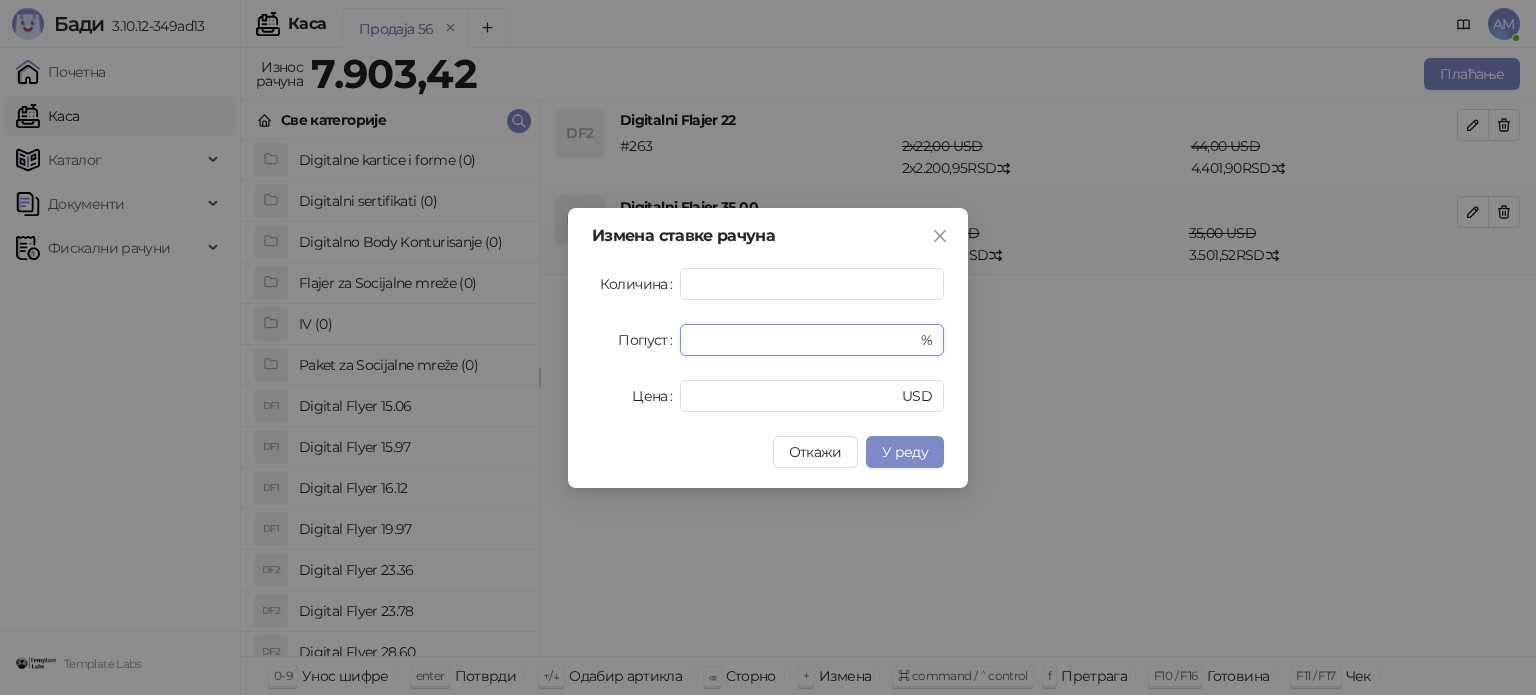 drag, startPoint x: 777, startPoint y: 340, endPoint x: 669, endPoint y: 347, distance: 108.226616 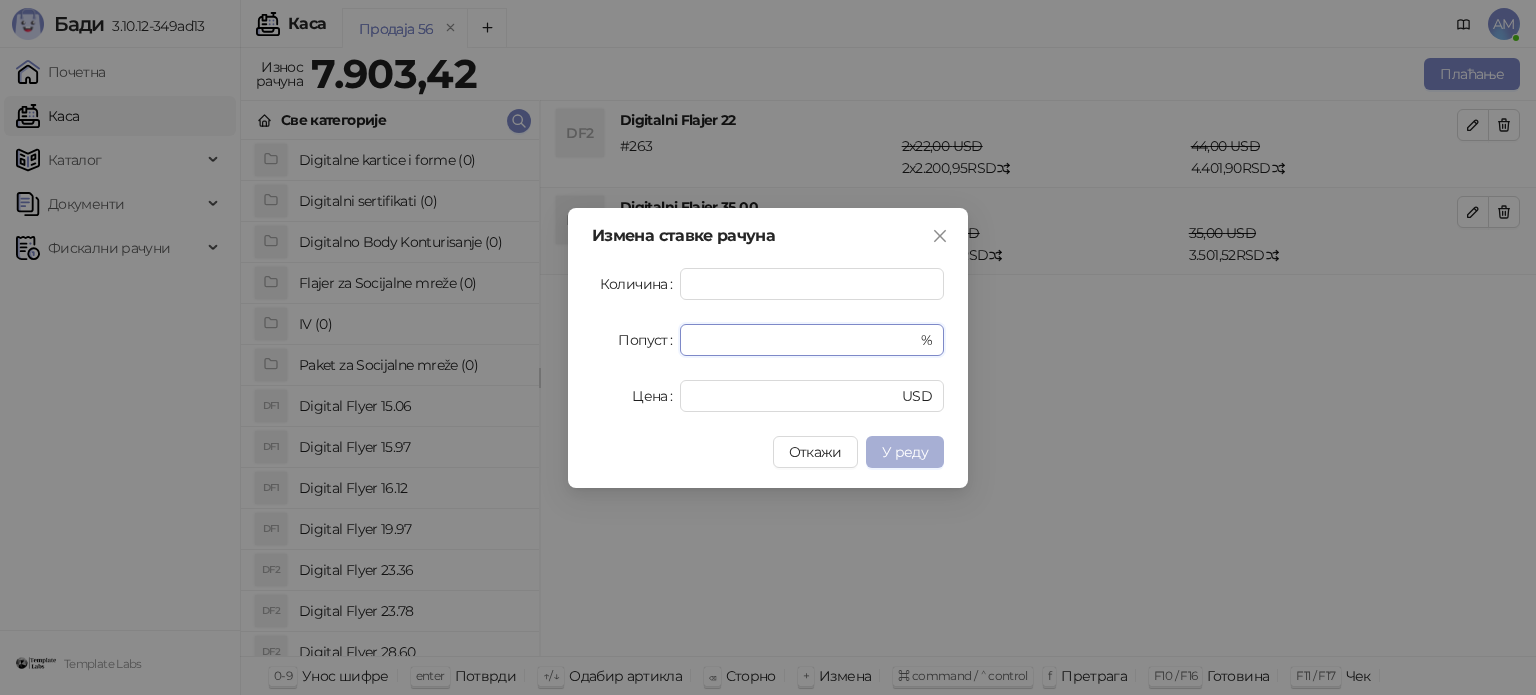 type on "**" 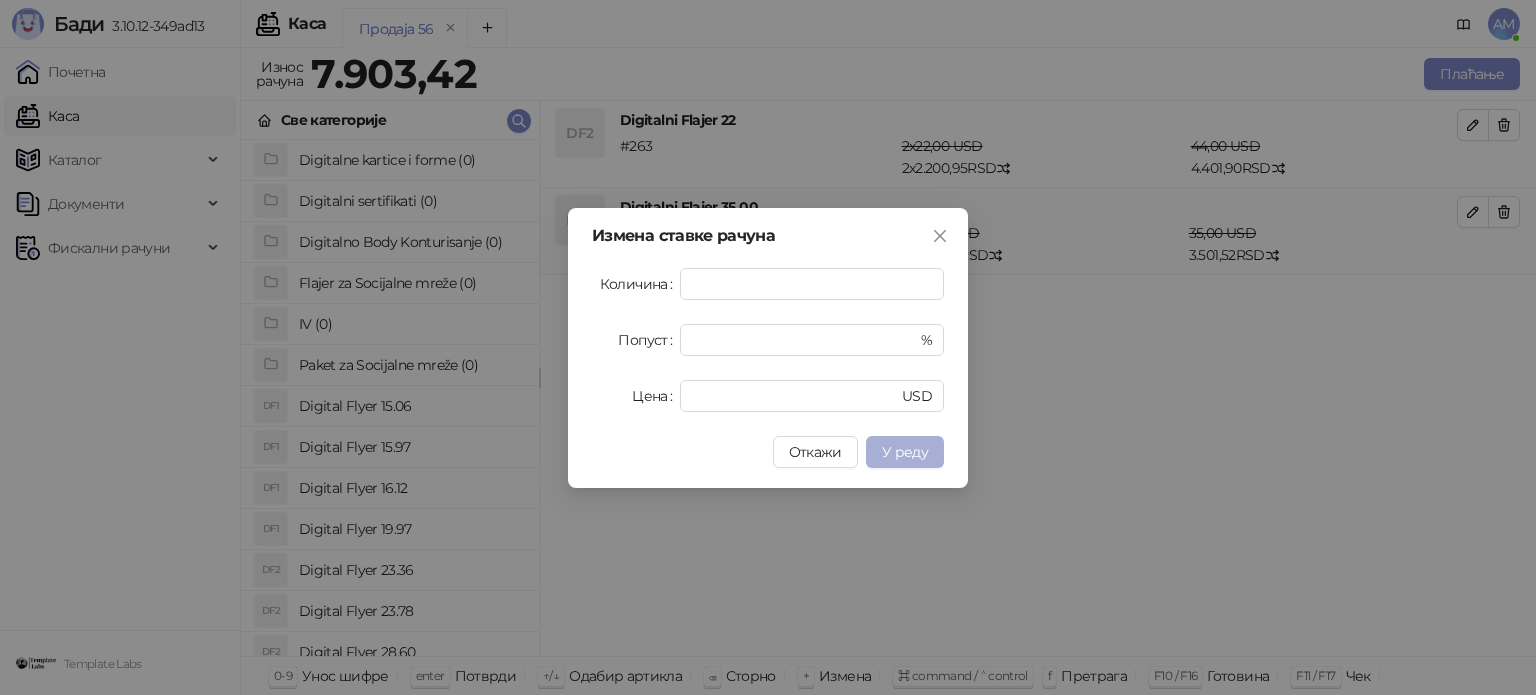 click on "У реду" at bounding box center (905, 452) 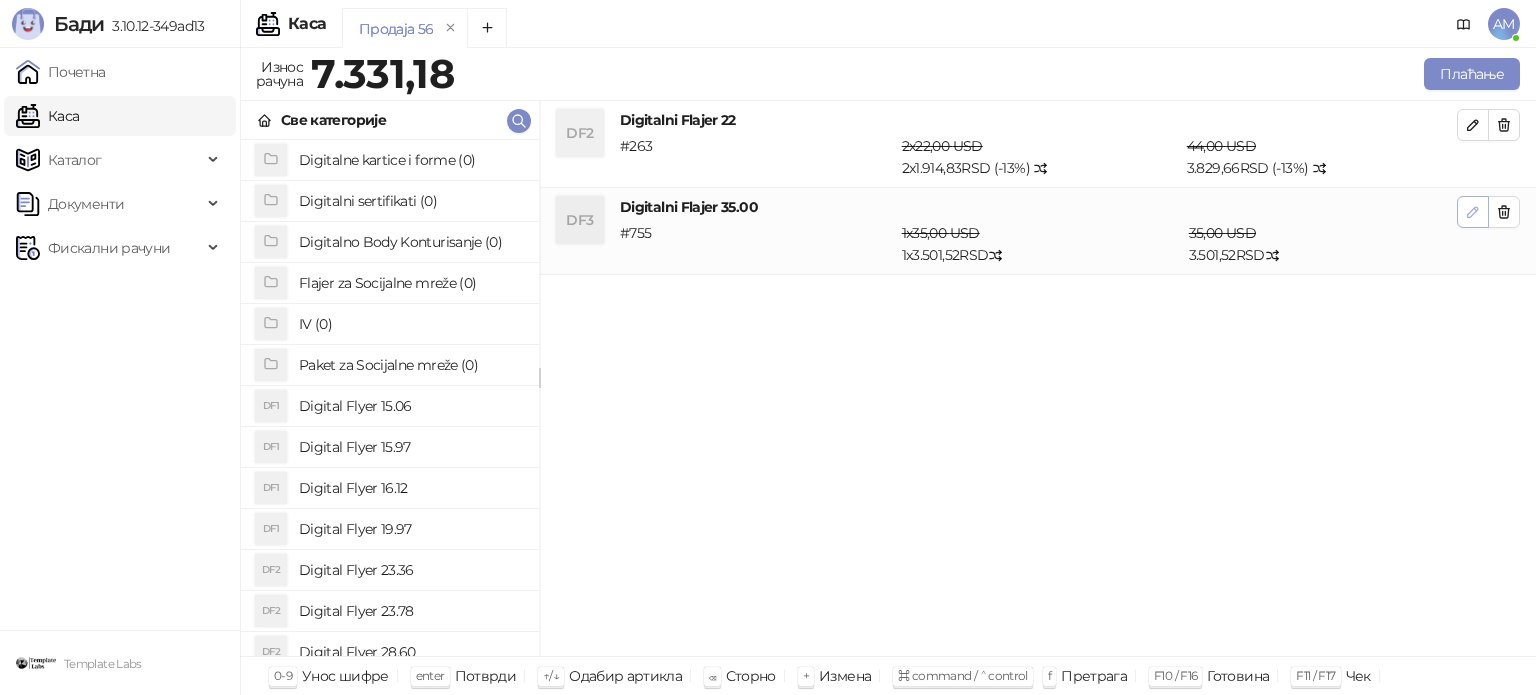 click 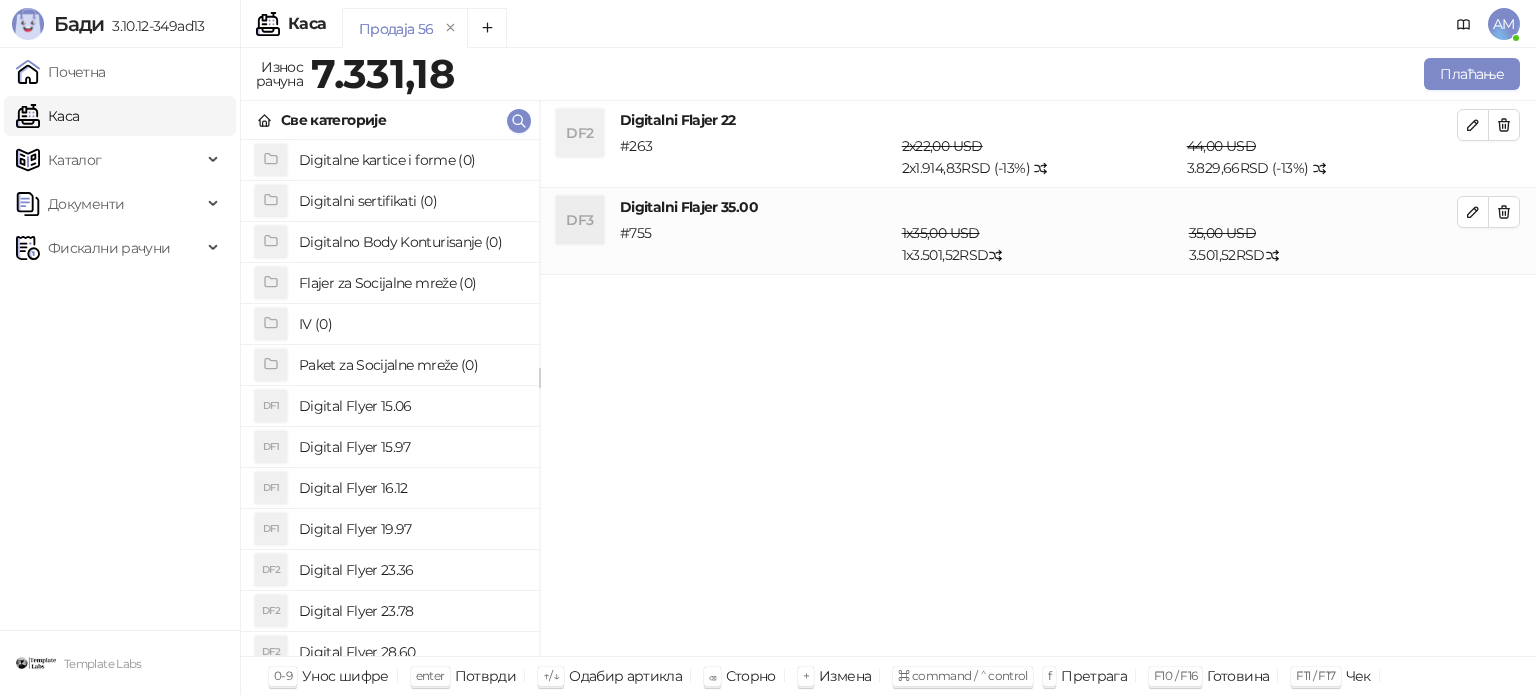 type on "*" 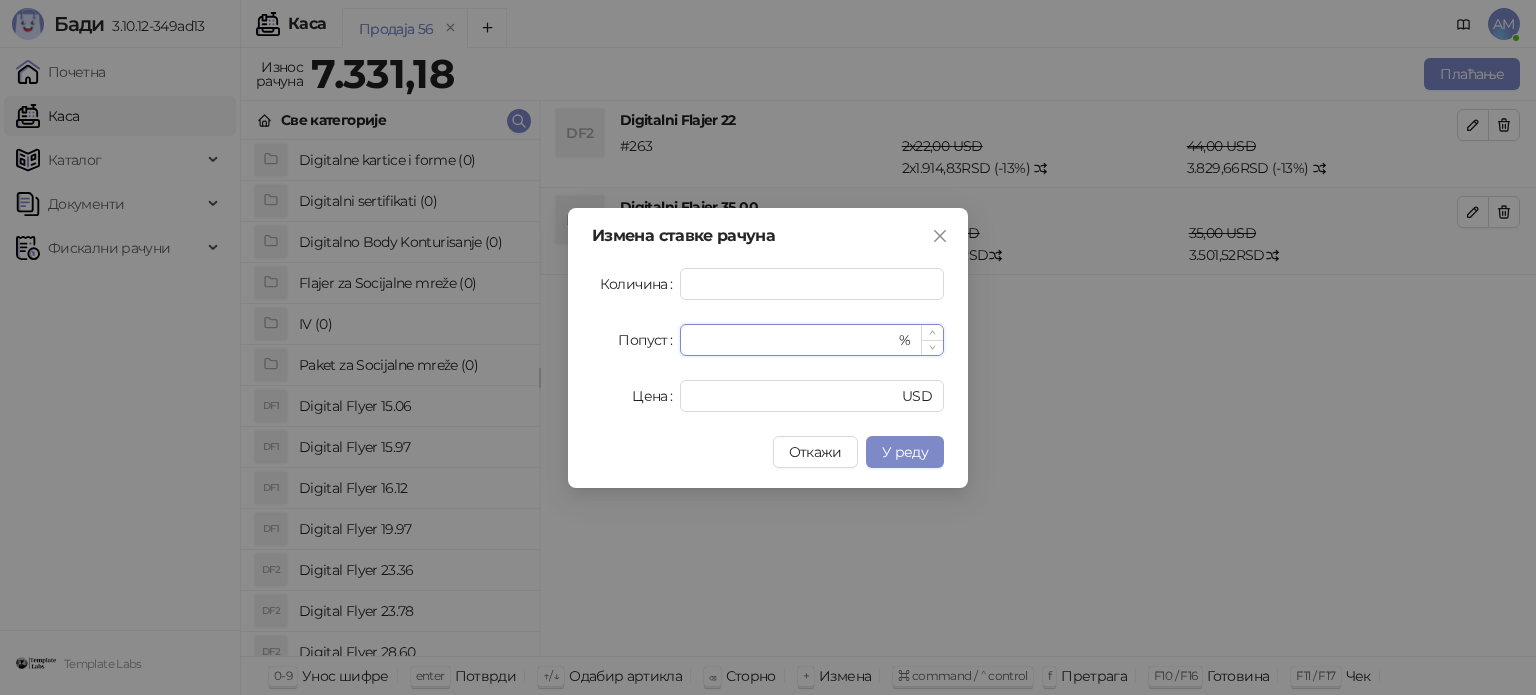 drag, startPoint x: 716, startPoint y: 335, endPoint x: 680, endPoint y: 335, distance: 36 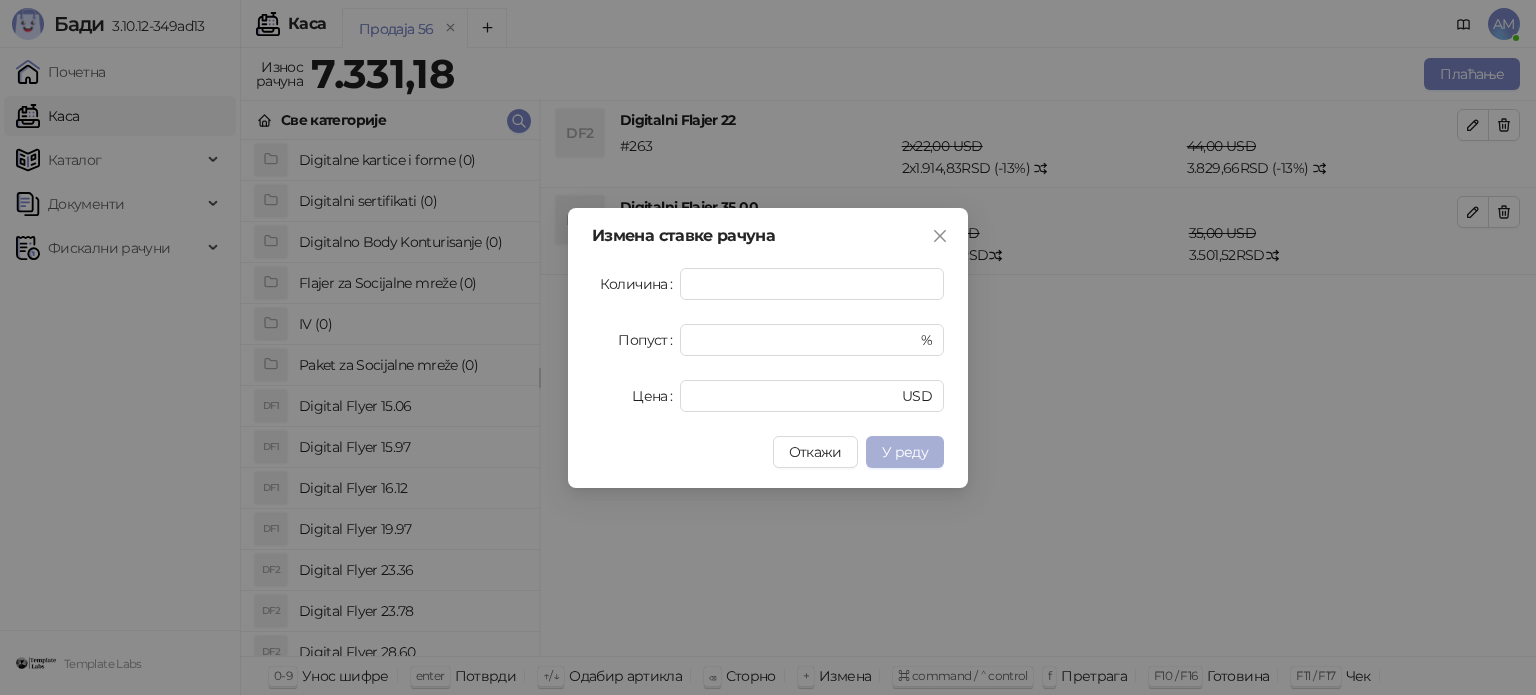 click on "У реду" at bounding box center [905, 452] 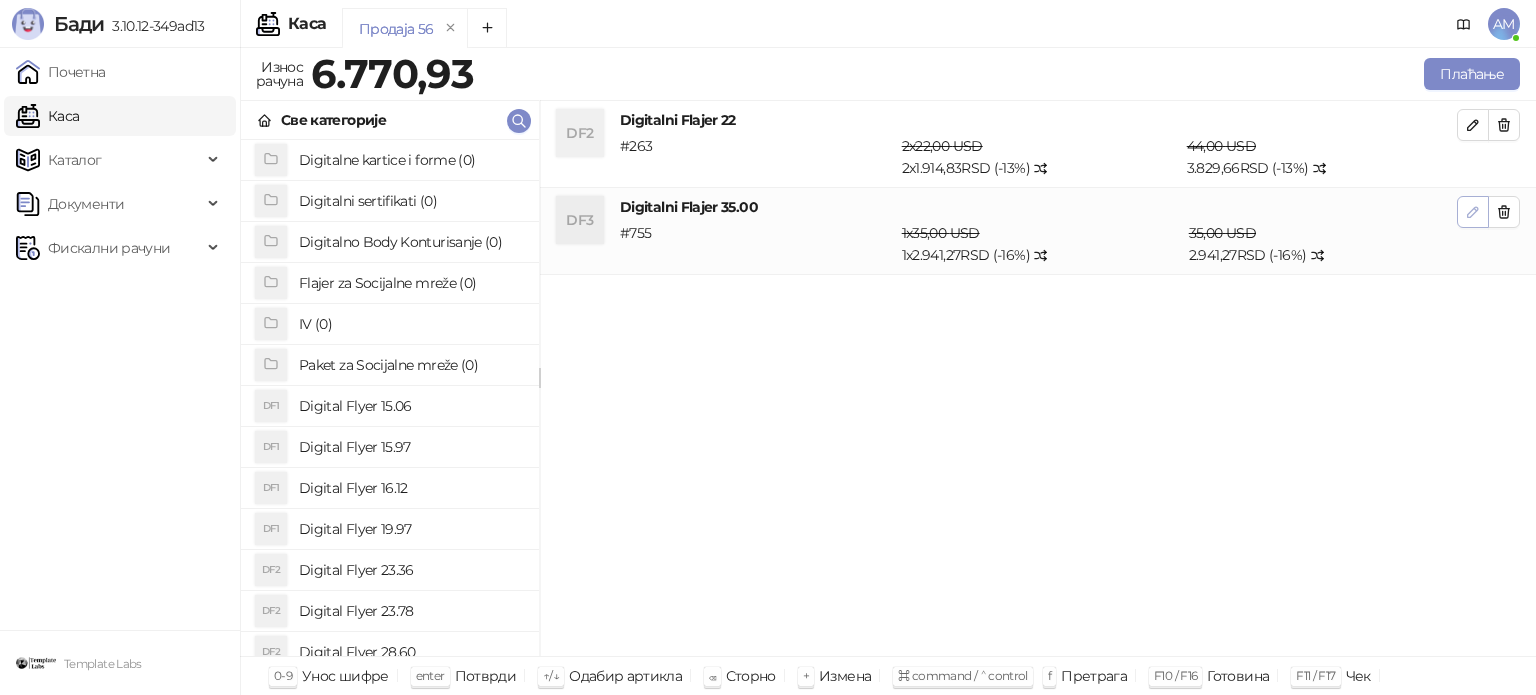 click 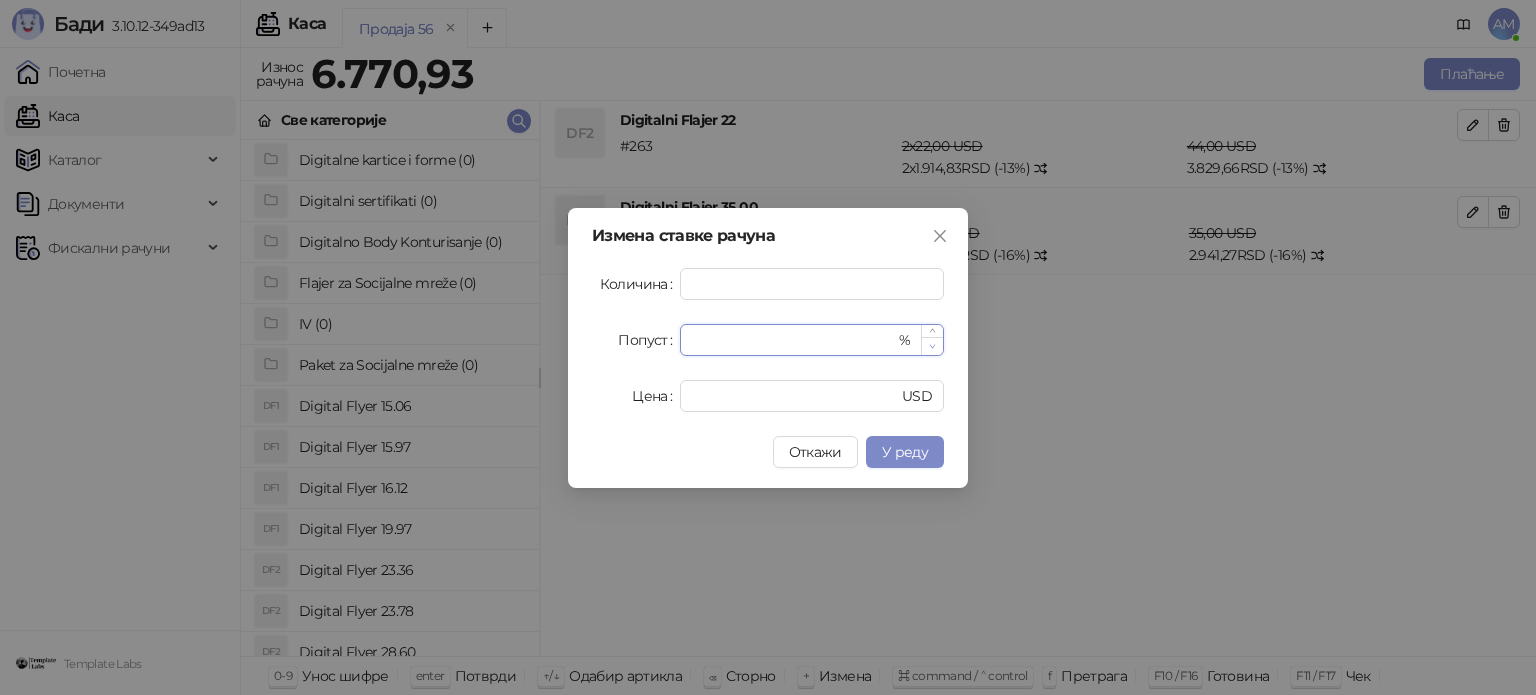click at bounding box center [932, 346] 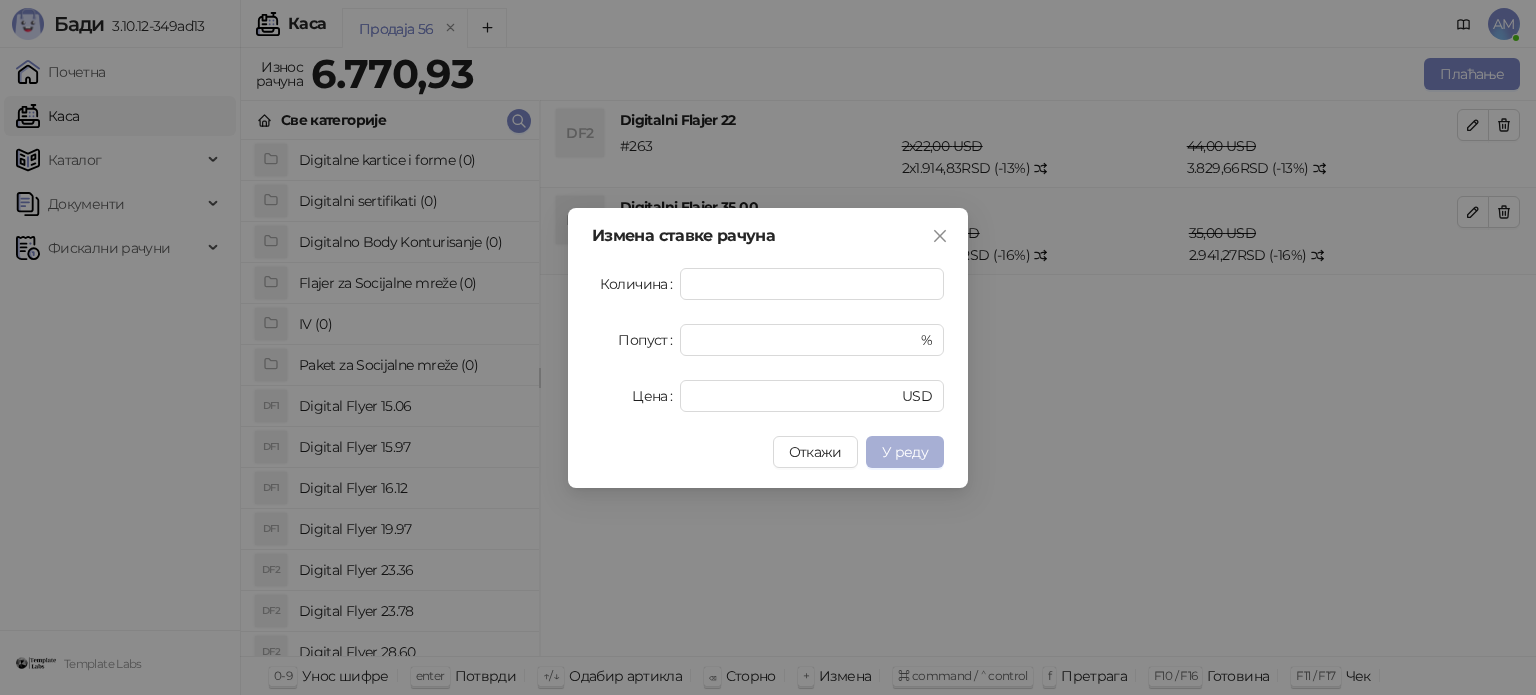 click on "У реду" at bounding box center (905, 452) 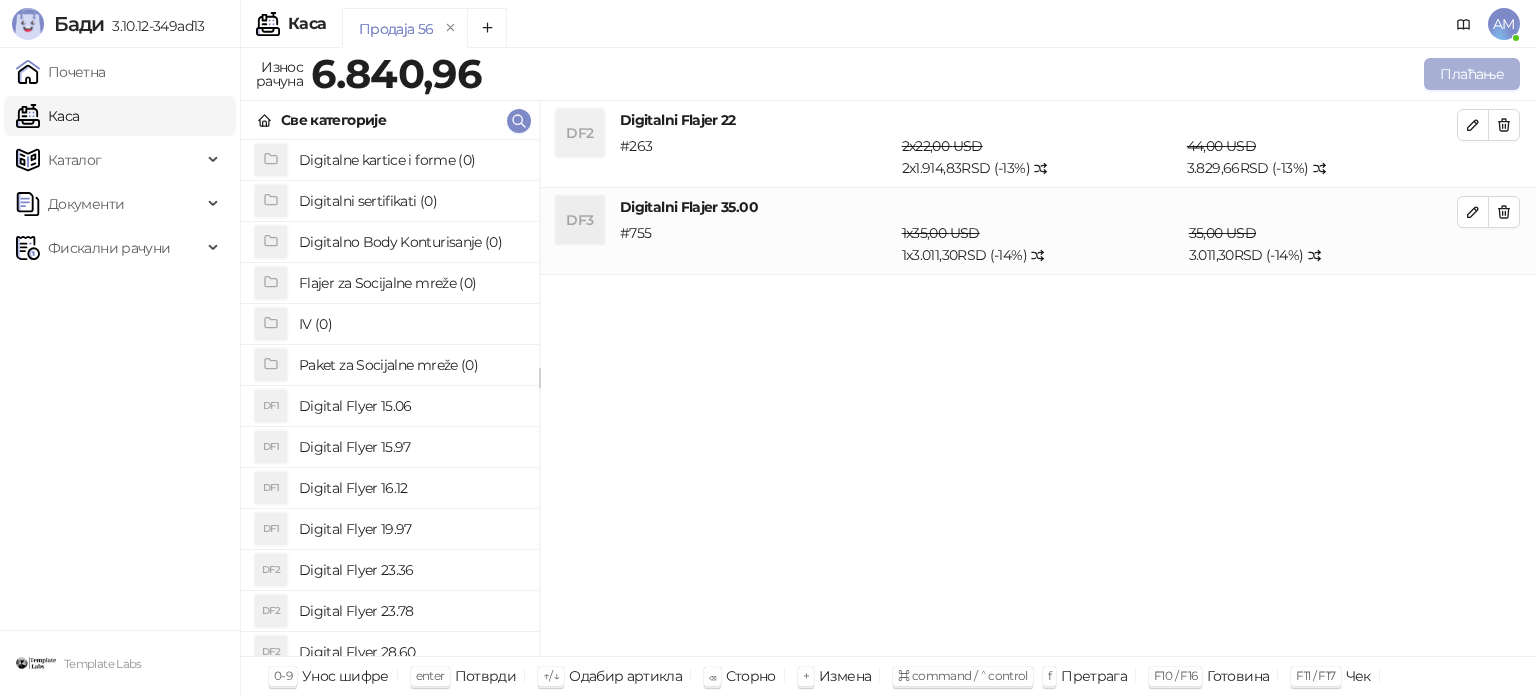 click on "Плаћање" at bounding box center [1472, 74] 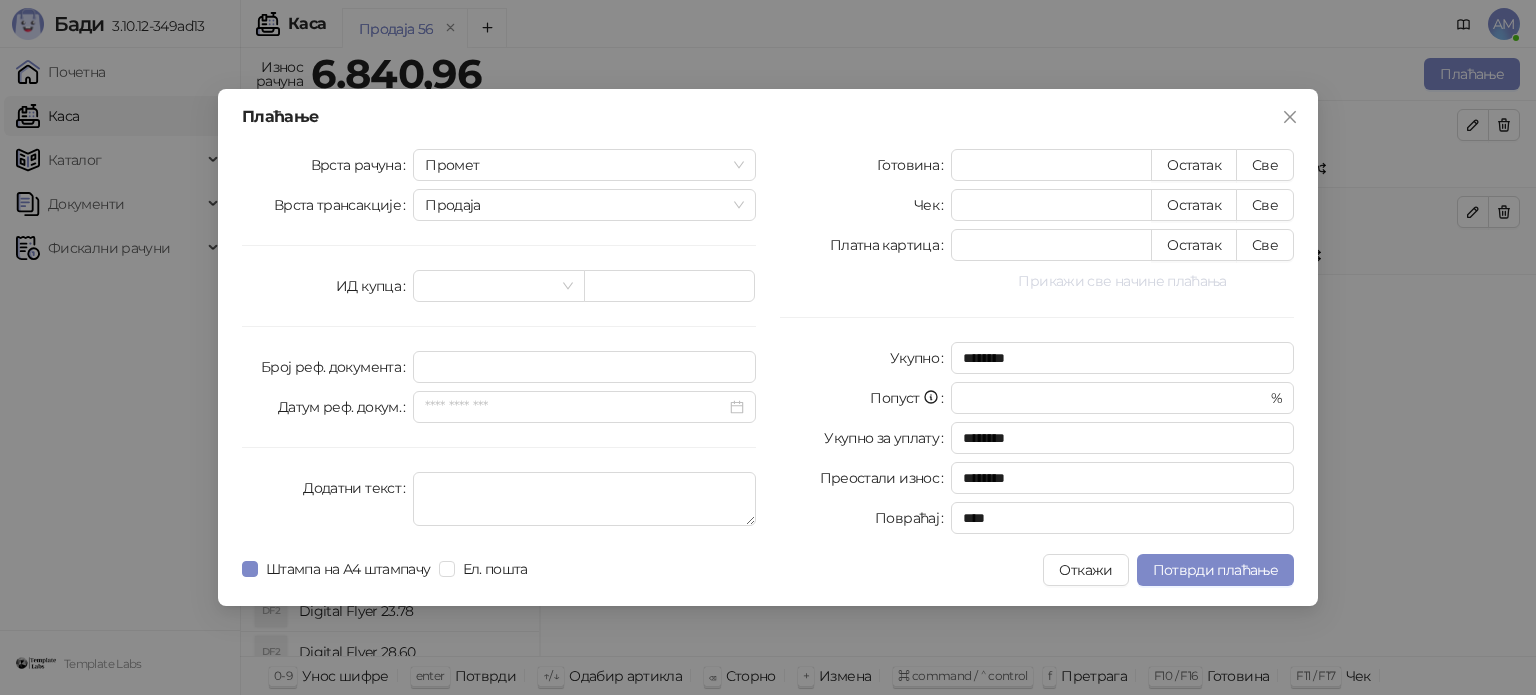click on "Прикажи све начине плаћања" at bounding box center [1122, 281] 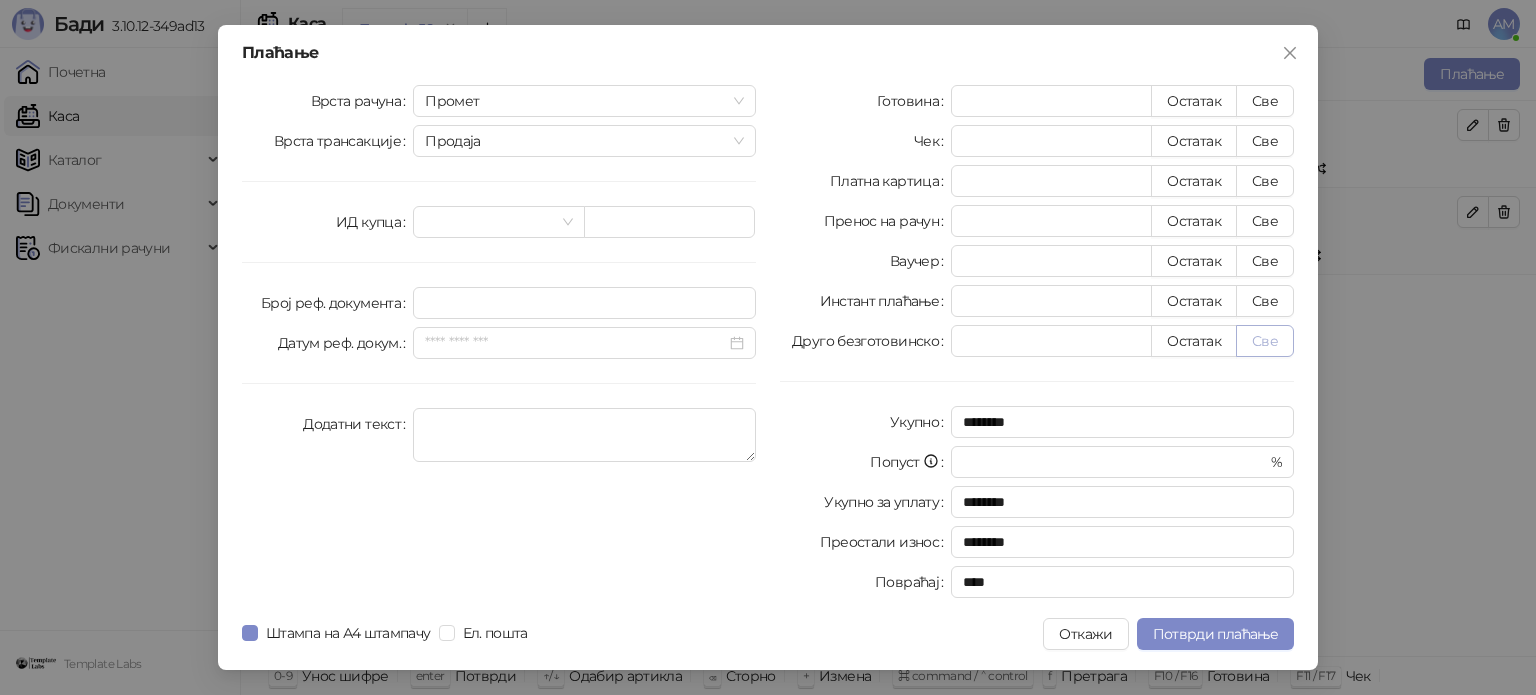 click on "Све" at bounding box center (1265, 341) 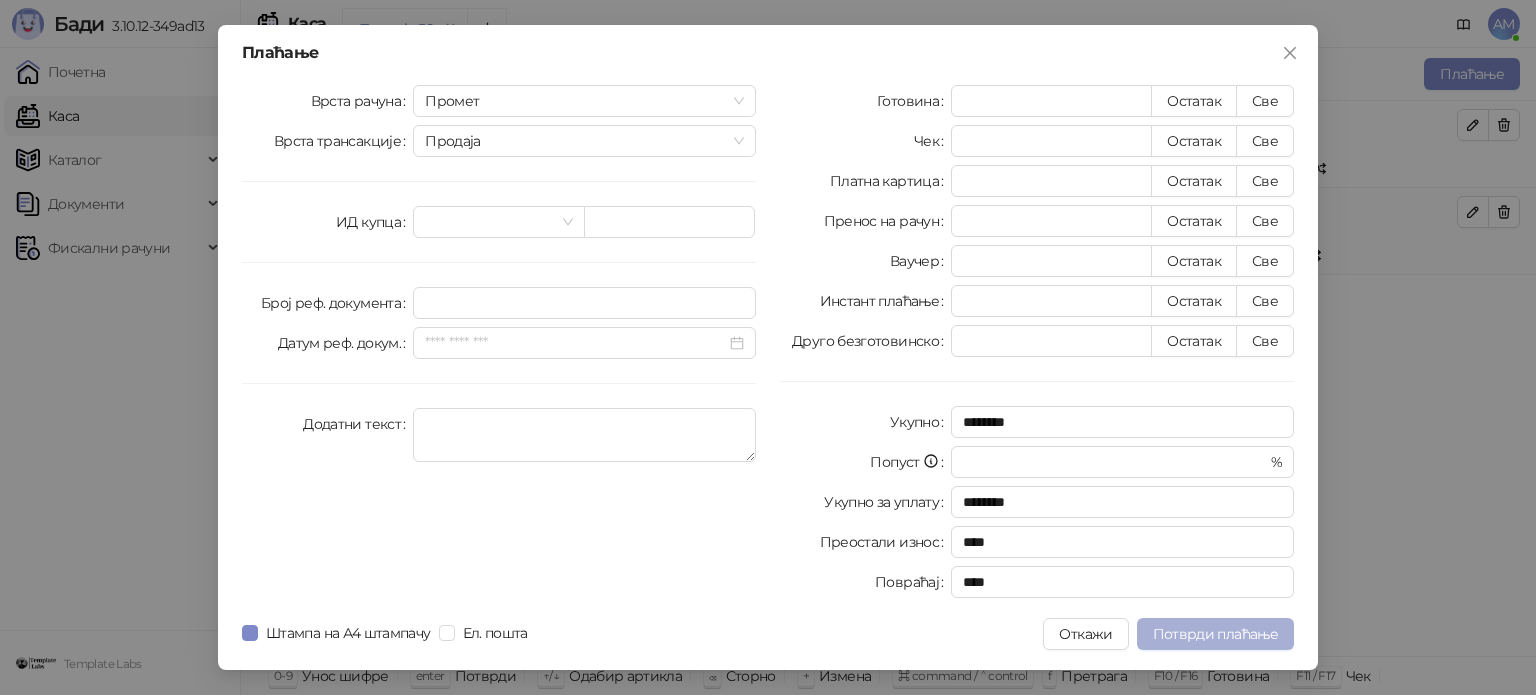 click on "Потврди плаћање" at bounding box center [1215, 634] 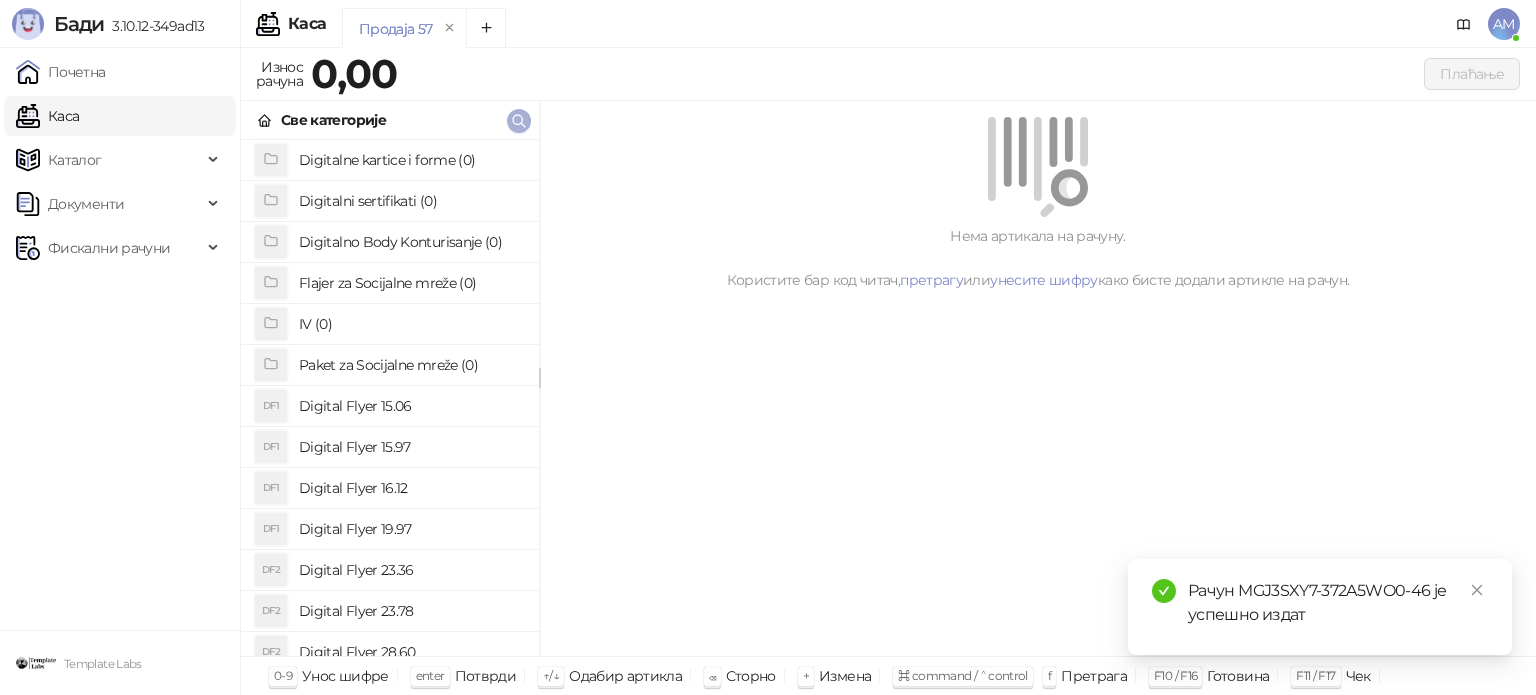 click 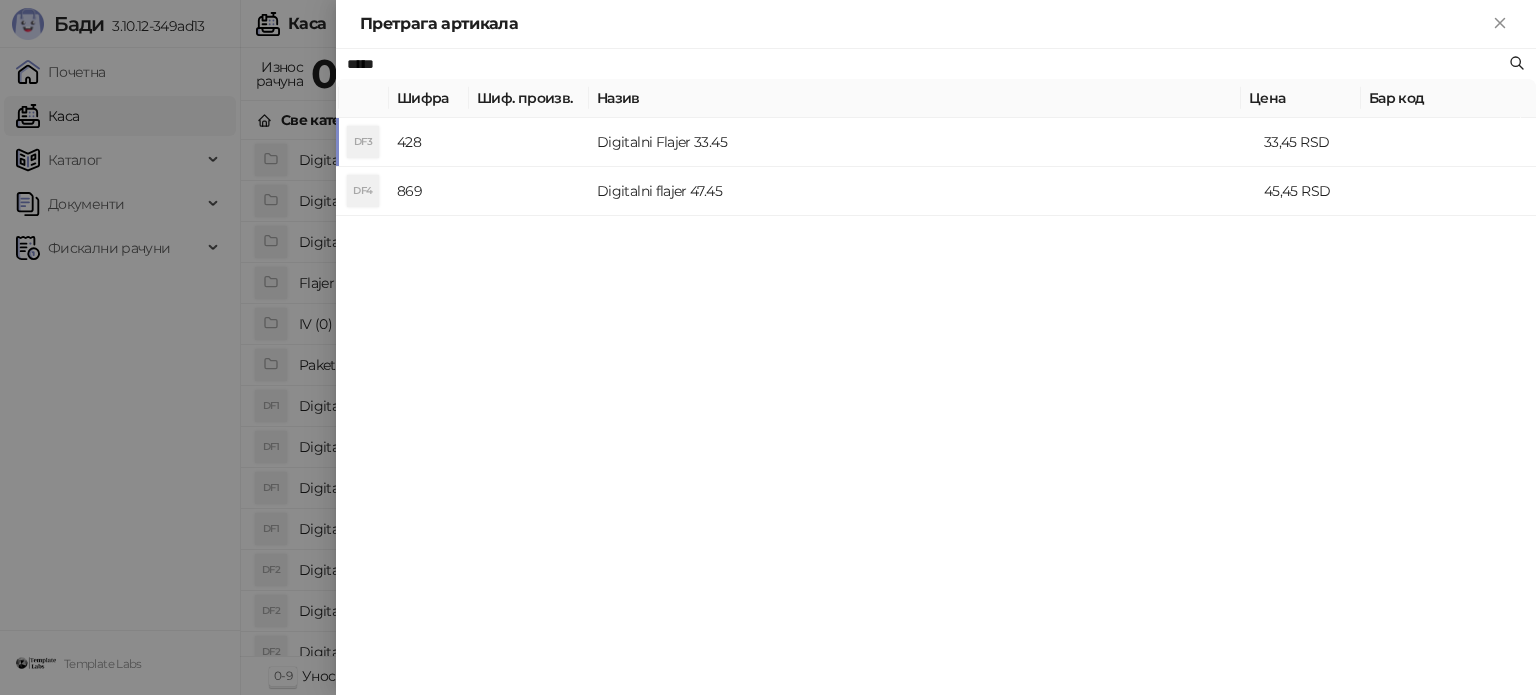 type on "*****" 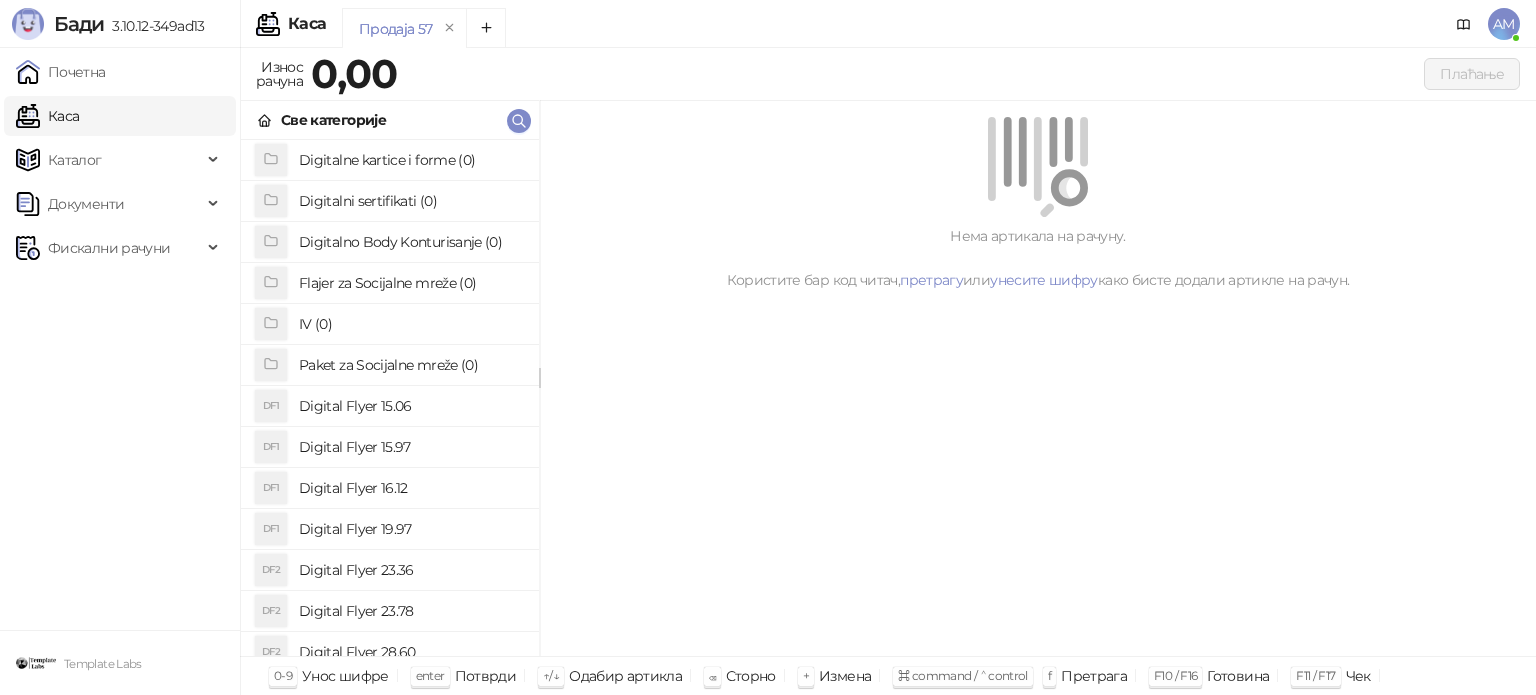 click on "Каталог" at bounding box center (75, 160) 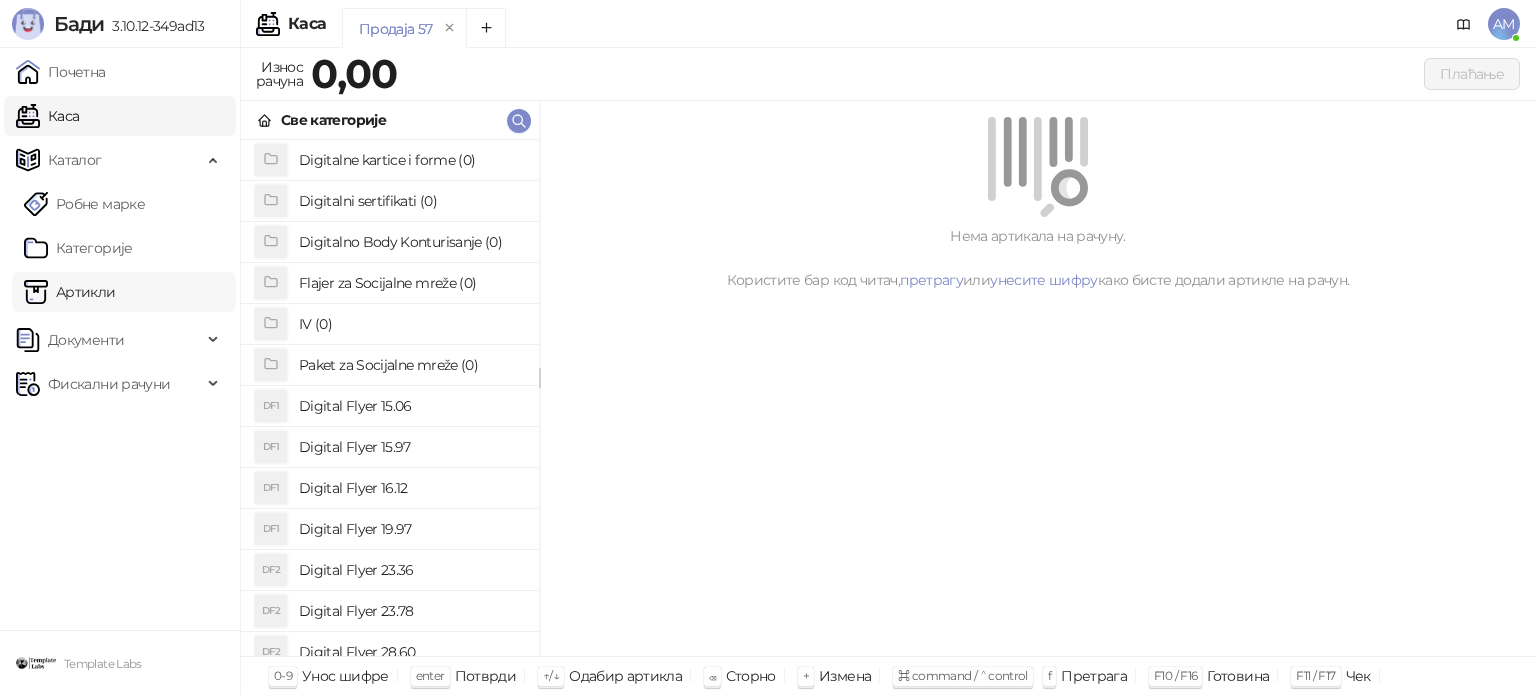 click on "Артикли" at bounding box center [70, 292] 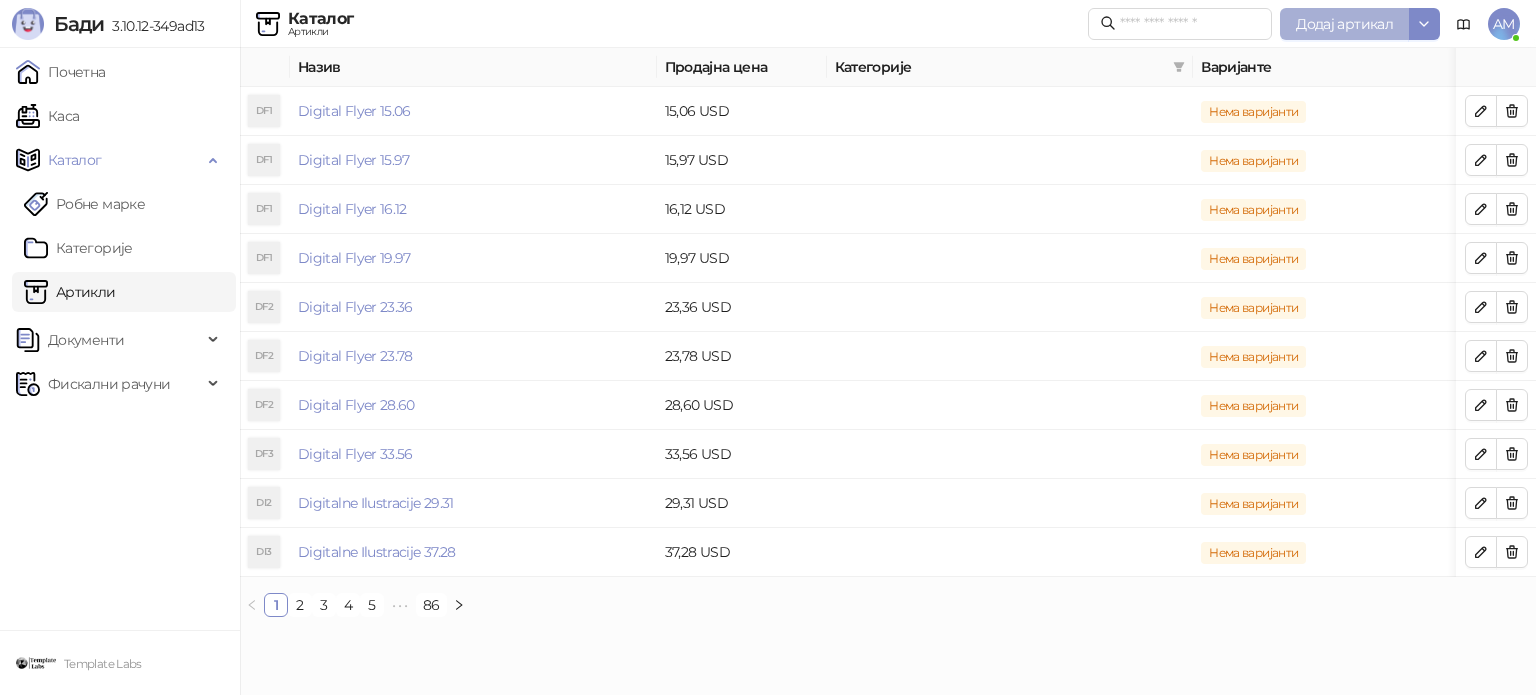 click on "Додај артикал" at bounding box center (1344, 24) 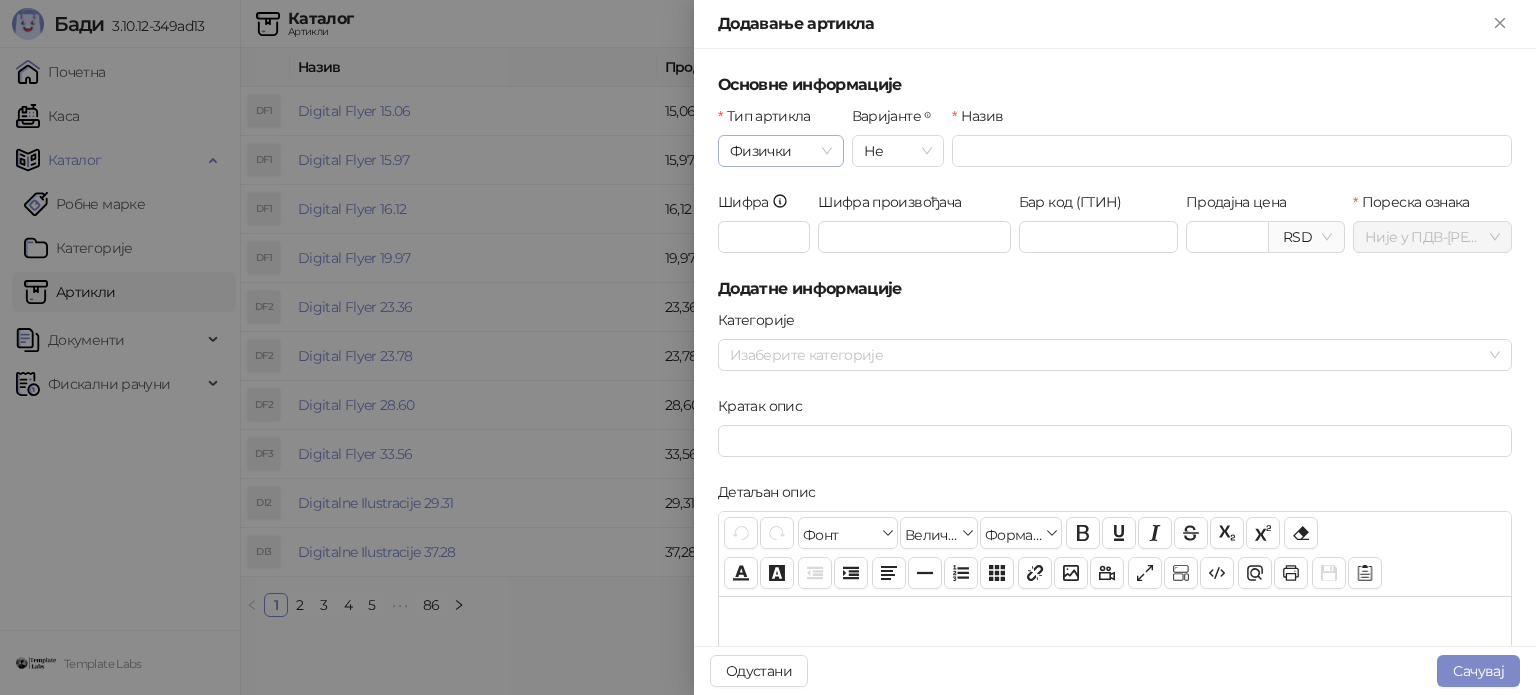 click on "Физички" at bounding box center (781, 151) 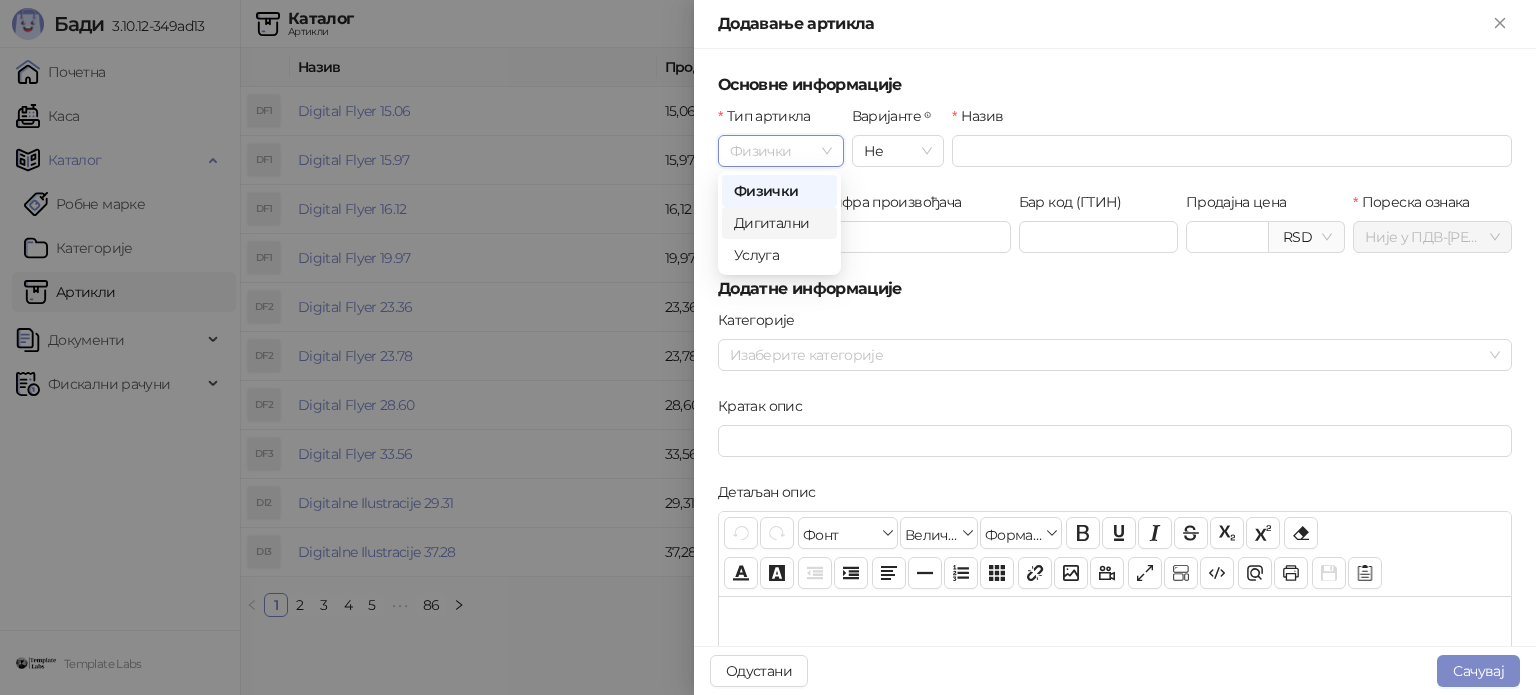 click on "Дигитални" at bounding box center [779, 223] 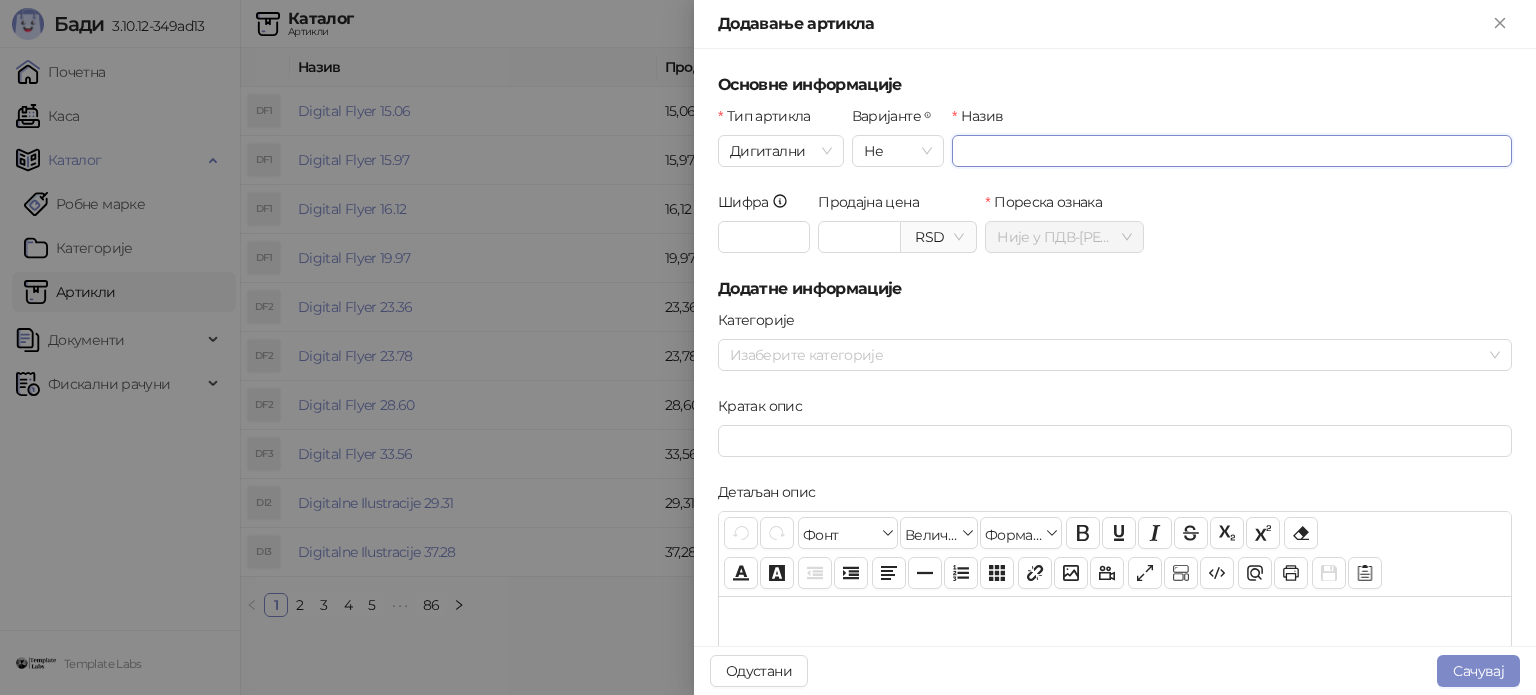click on "Назив" at bounding box center [1232, 151] 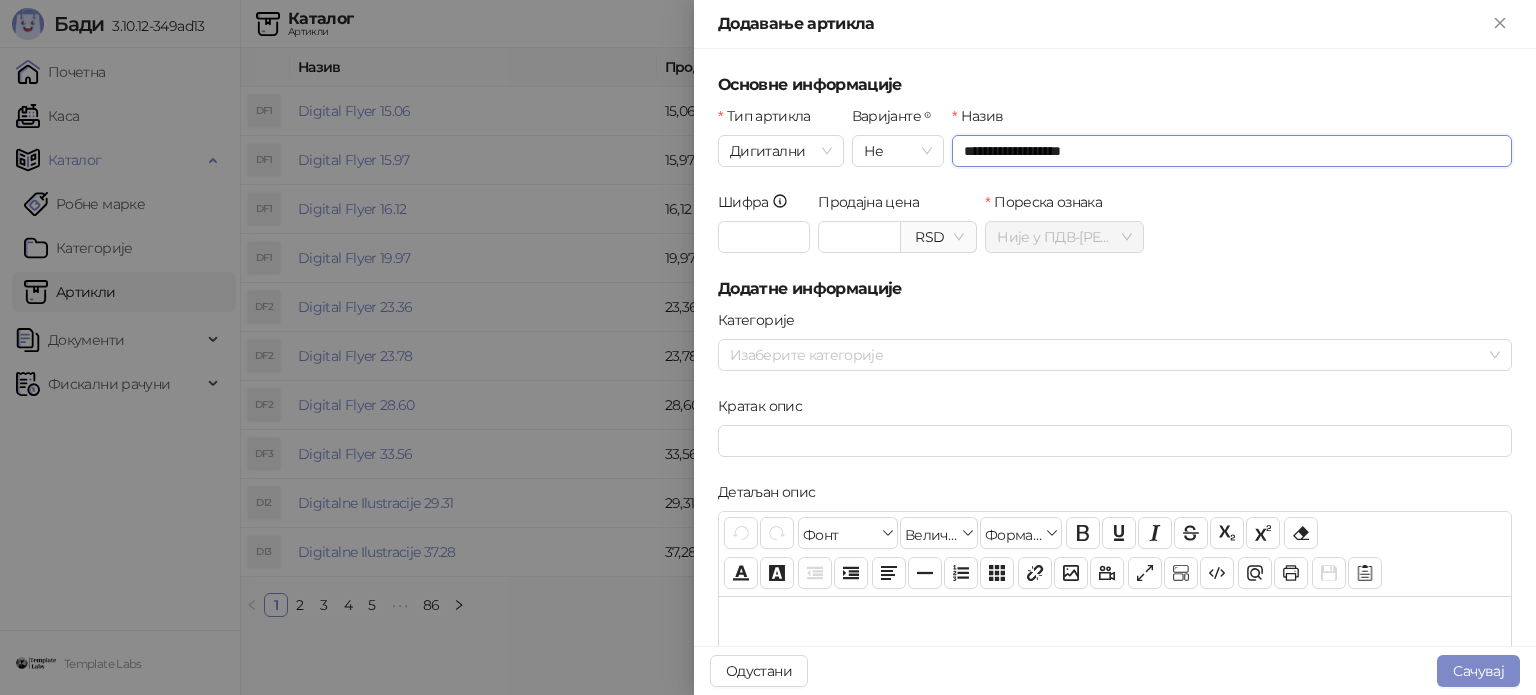 drag, startPoint x: 1076, startPoint y: 157, endPoint x: 998, endPoint y: 166, distance: 78.51752 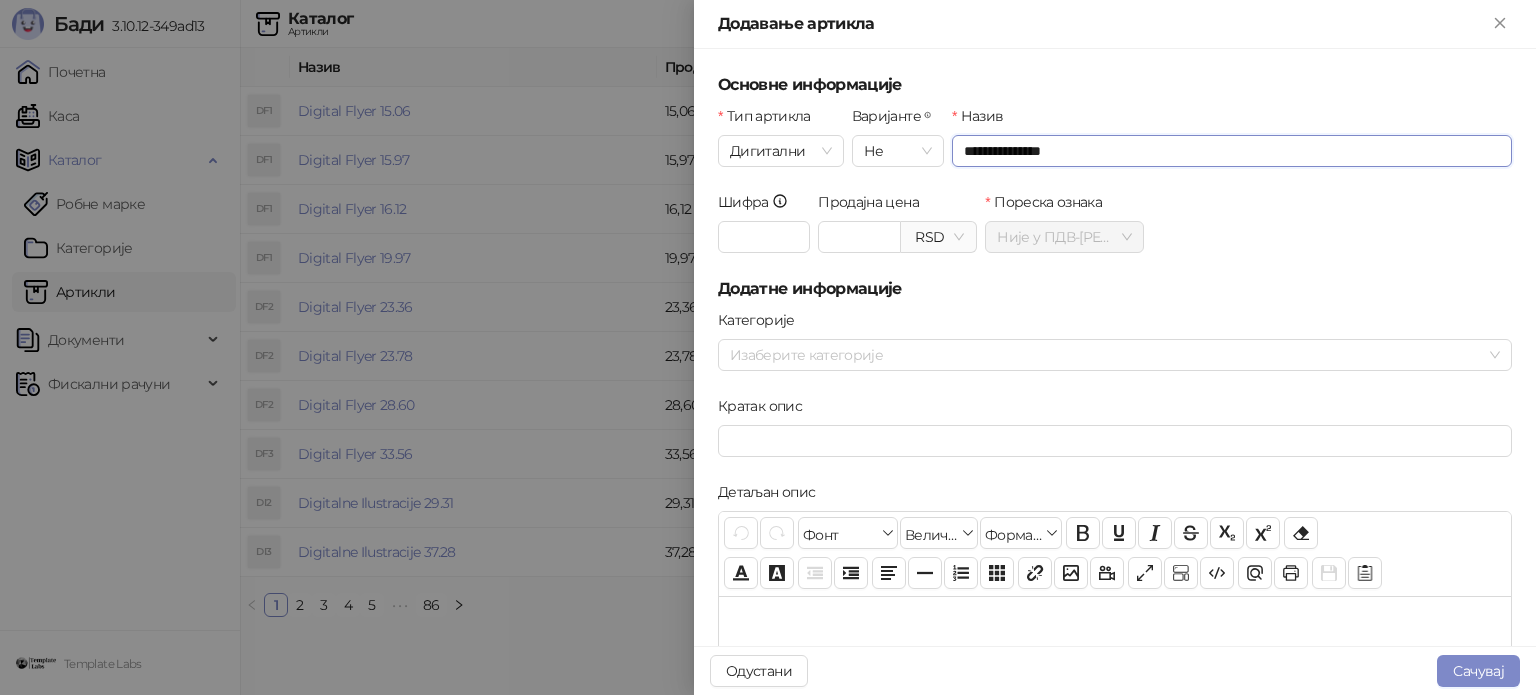 click on "**********" at bounding box center [1232, 151] 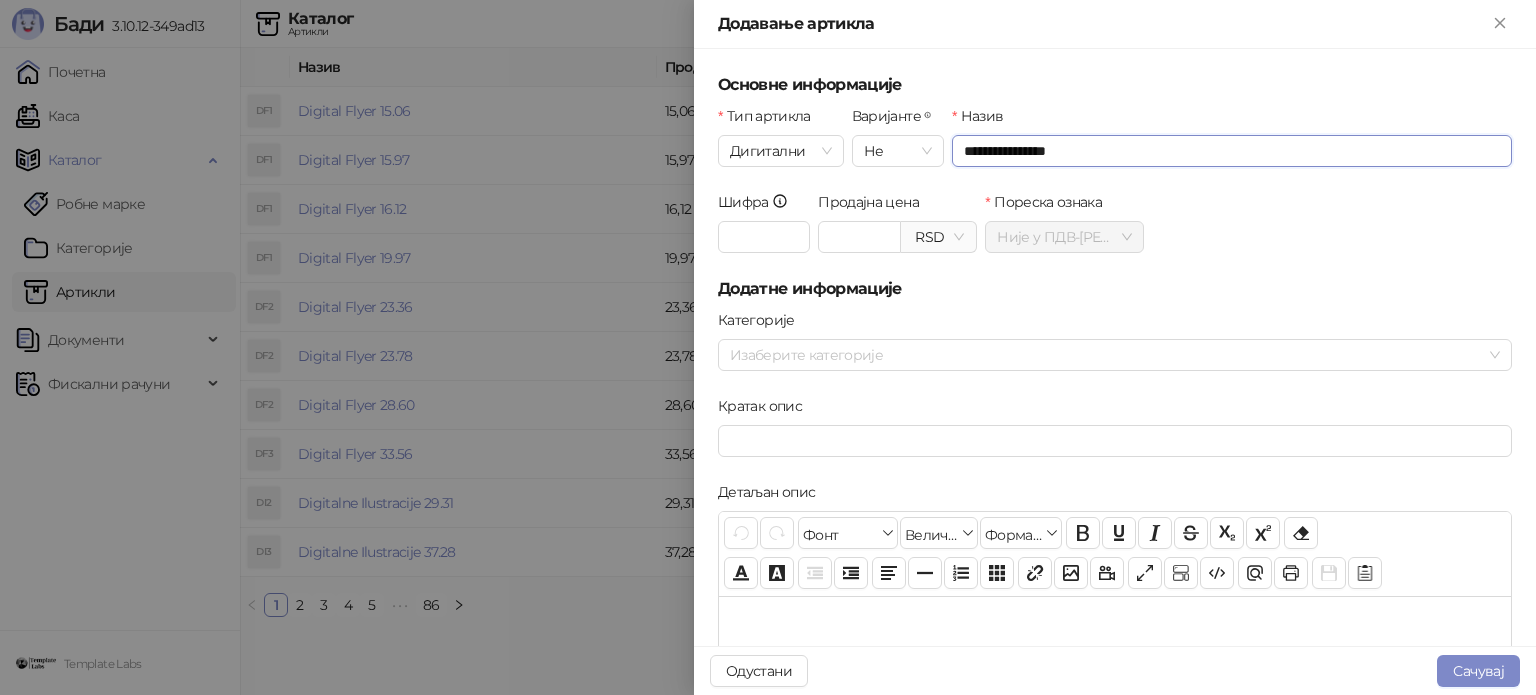 click on "**********" at bounding box center (1232, 151) 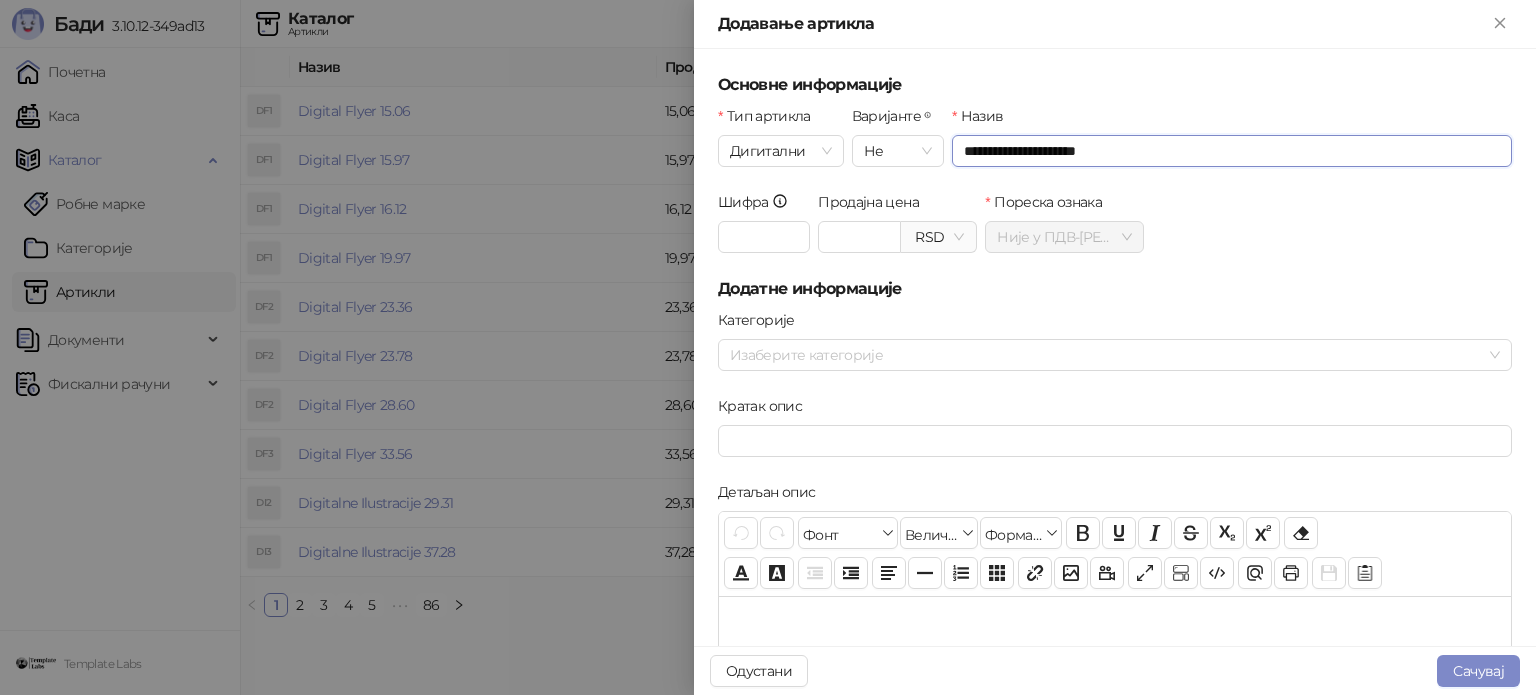 click on "RSD" at bounding box center (938, 237) 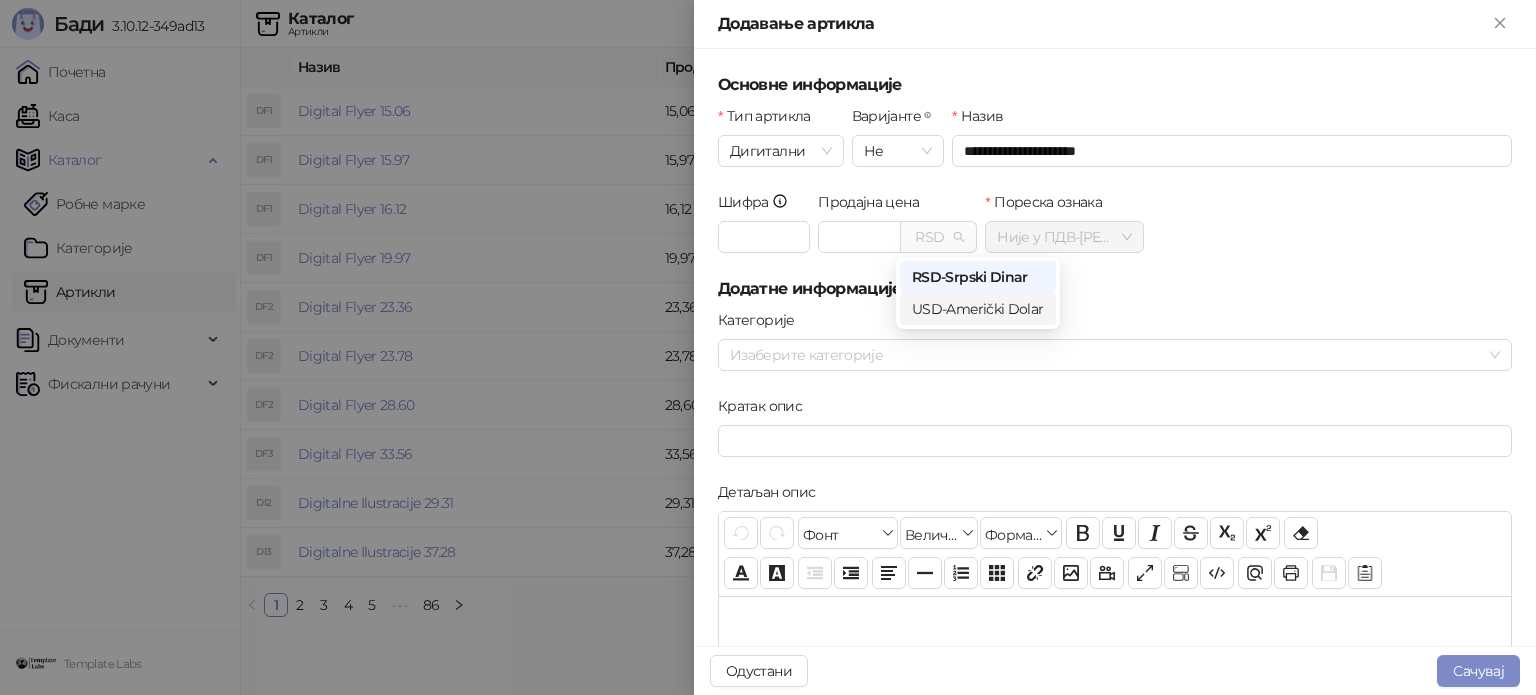 click on "USD  -  Američki Dolar" at bounding box center [978, 309] 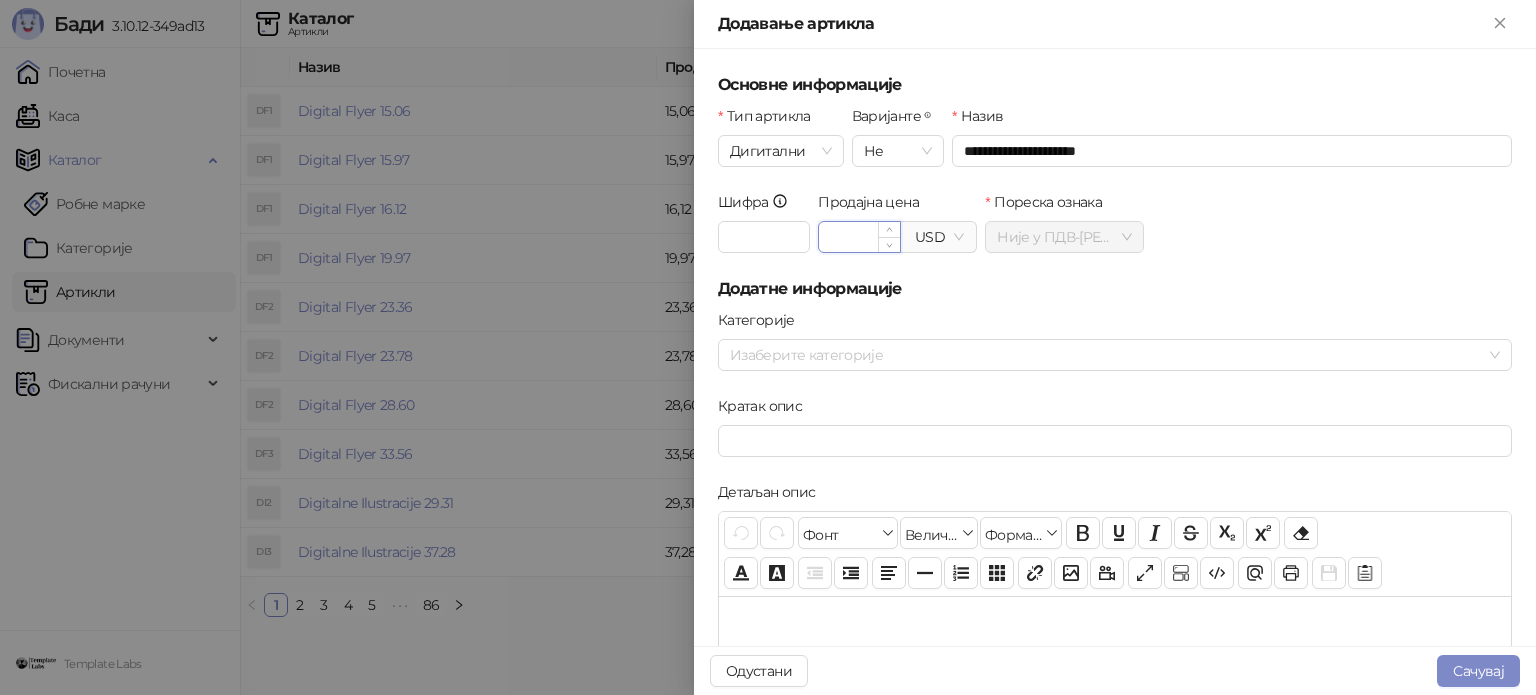 click on "Продајна цена" at bounding box center (859, 237) 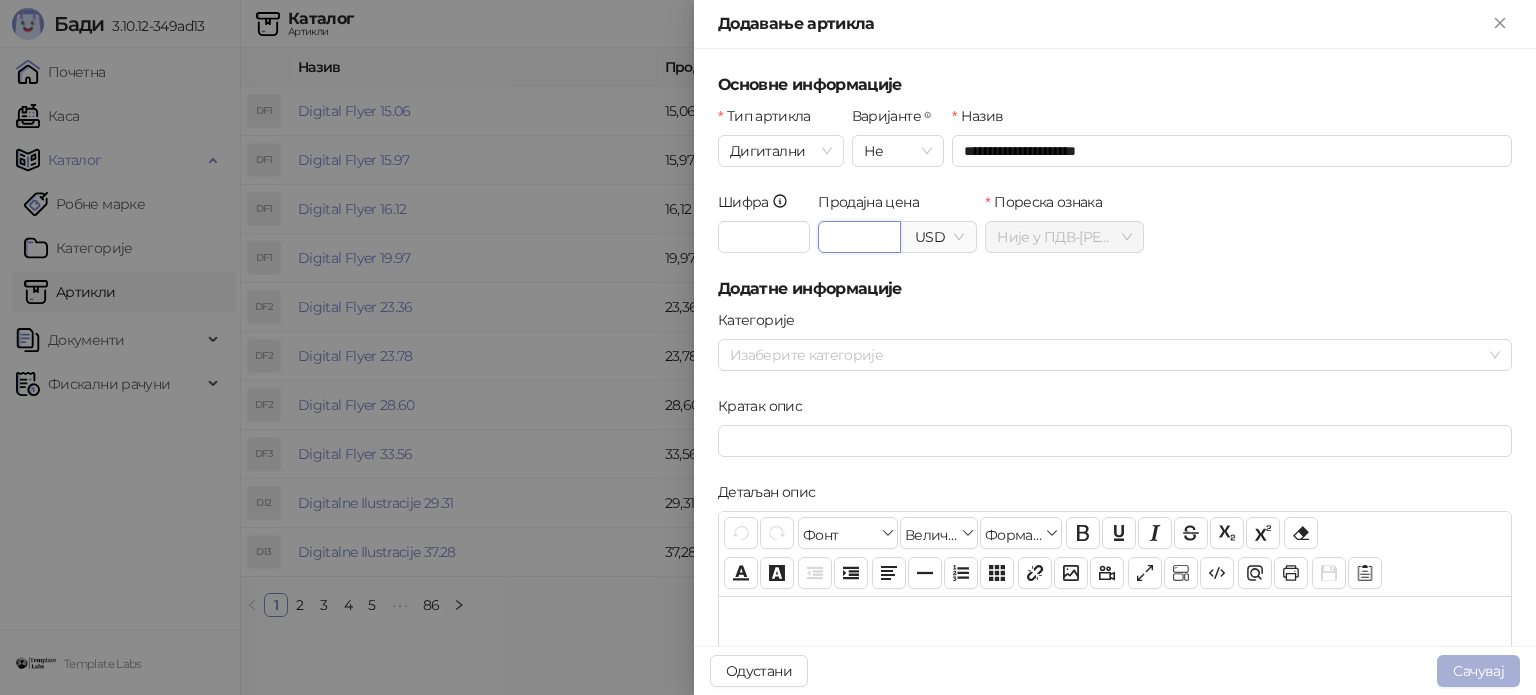 type on "*****" 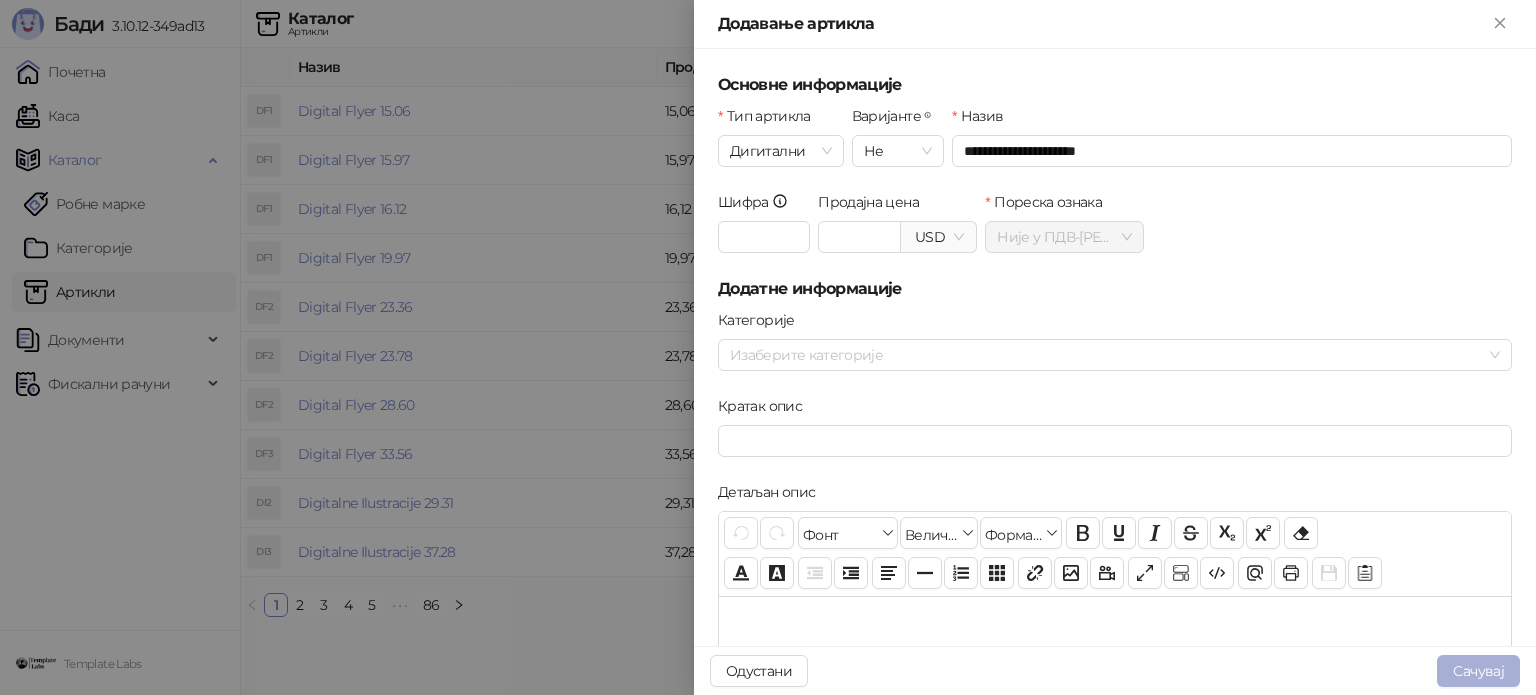 click on "Сачувај" at bounding box center [1478, 671] 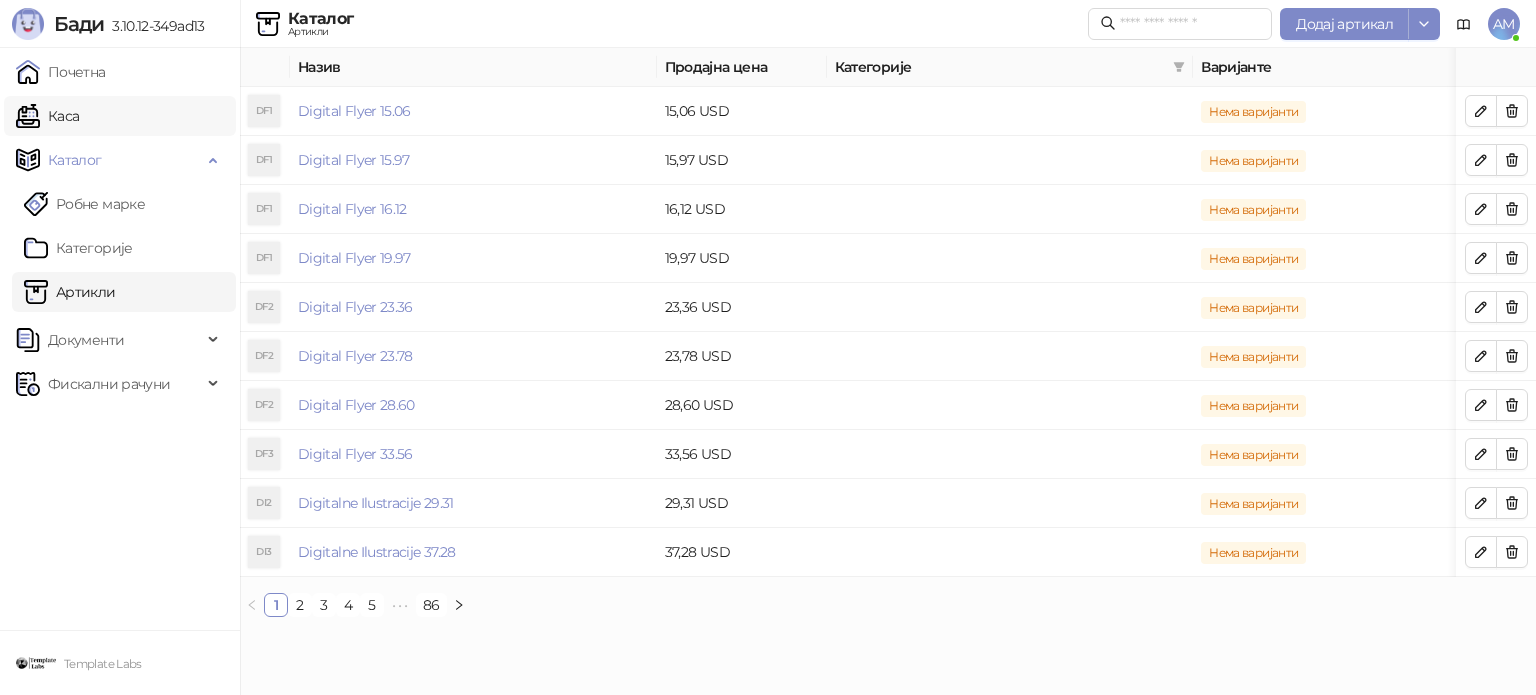 click on "Каса" at bounding box center (47, 116) 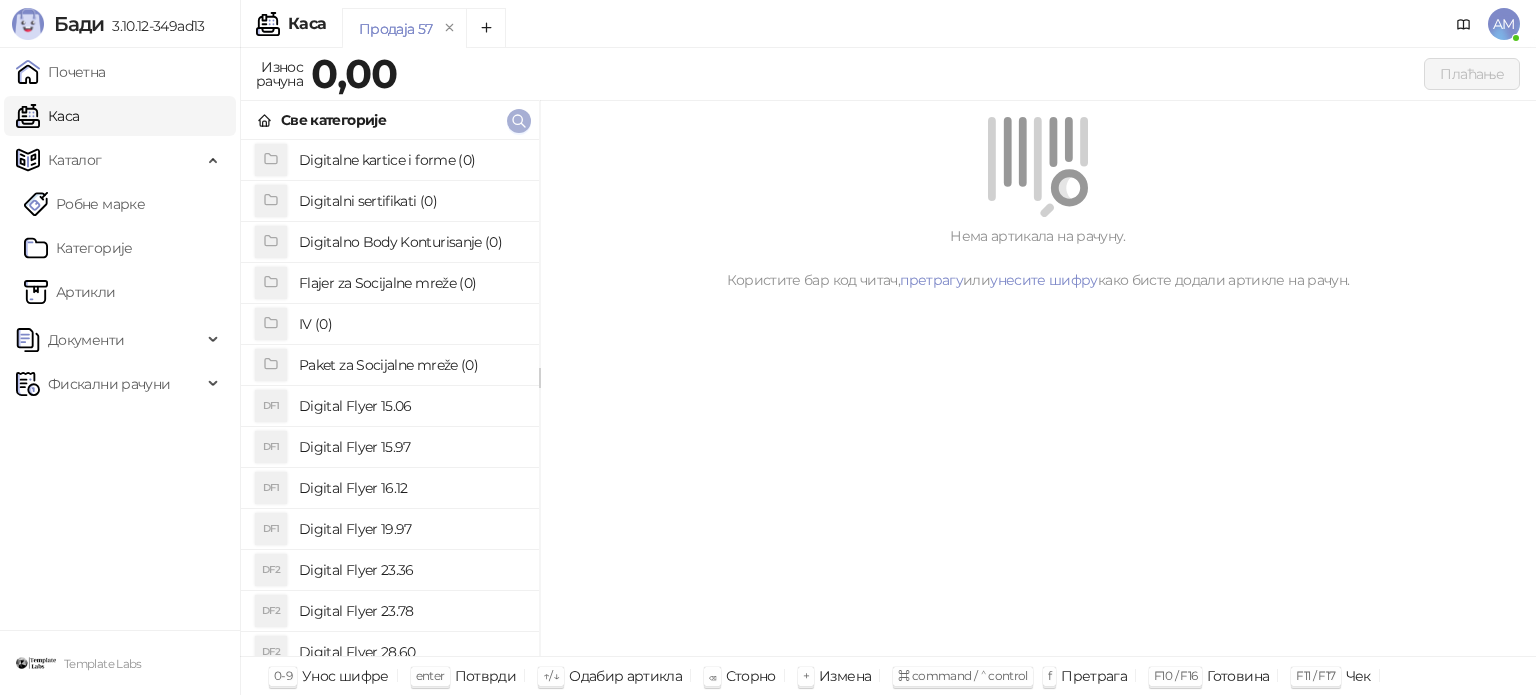 click 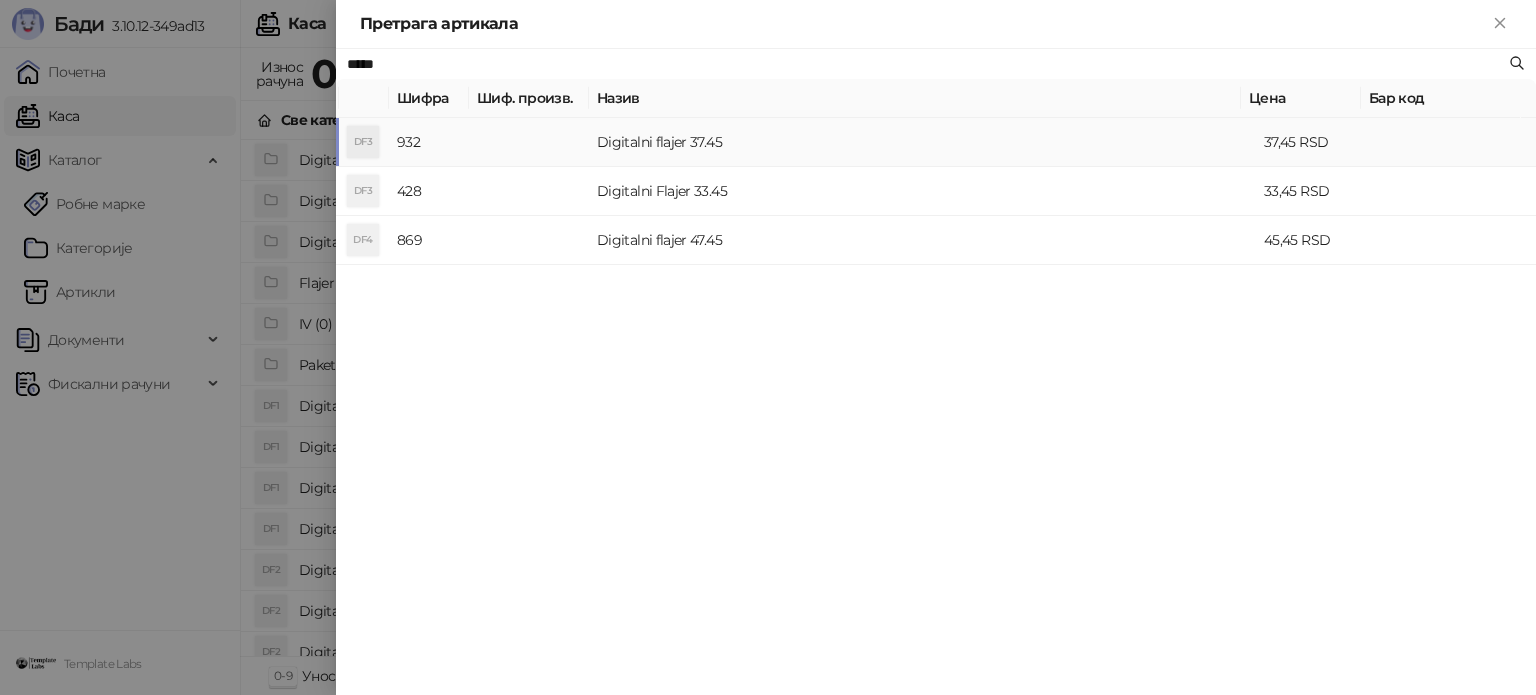 type on "*****" 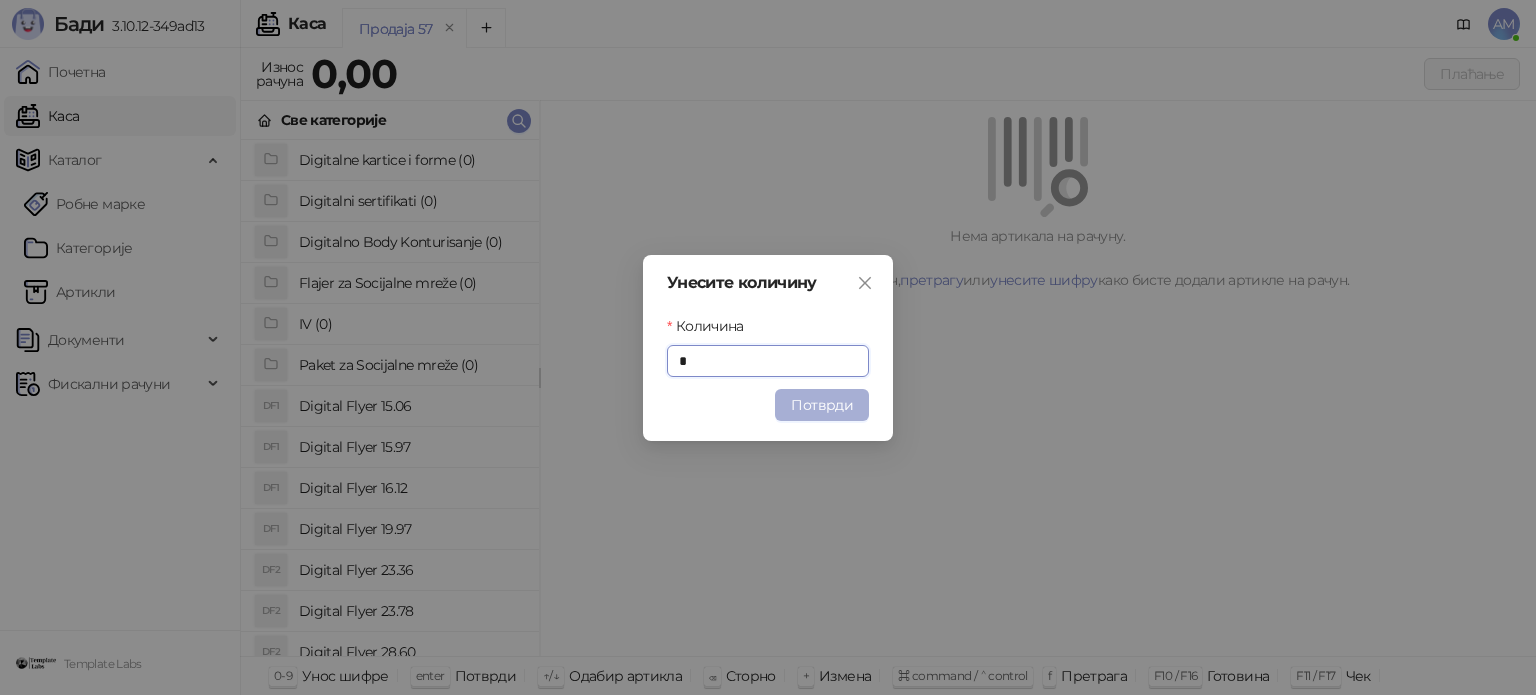 click on "Потврди" at bounding box center [822, 405] 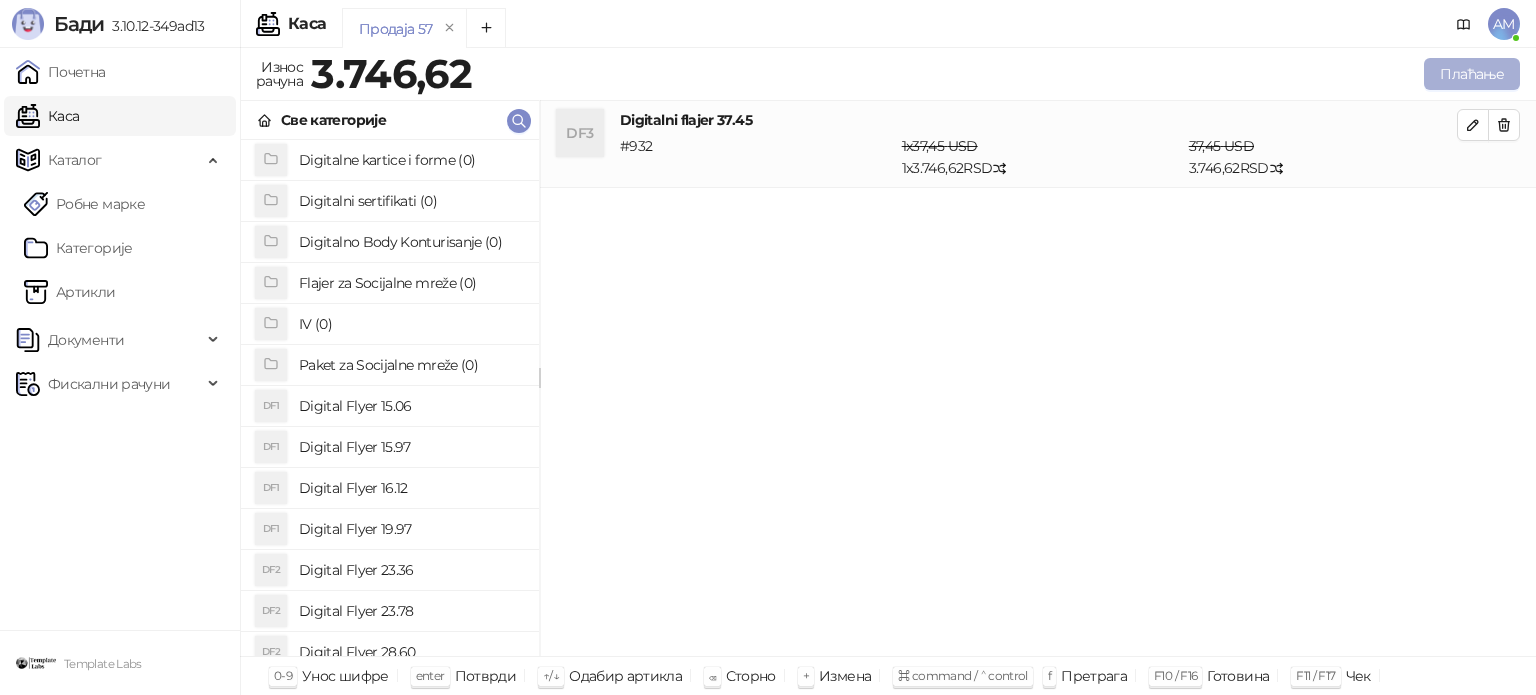 click on "Плаћање" at bounding box center [1472, 74] 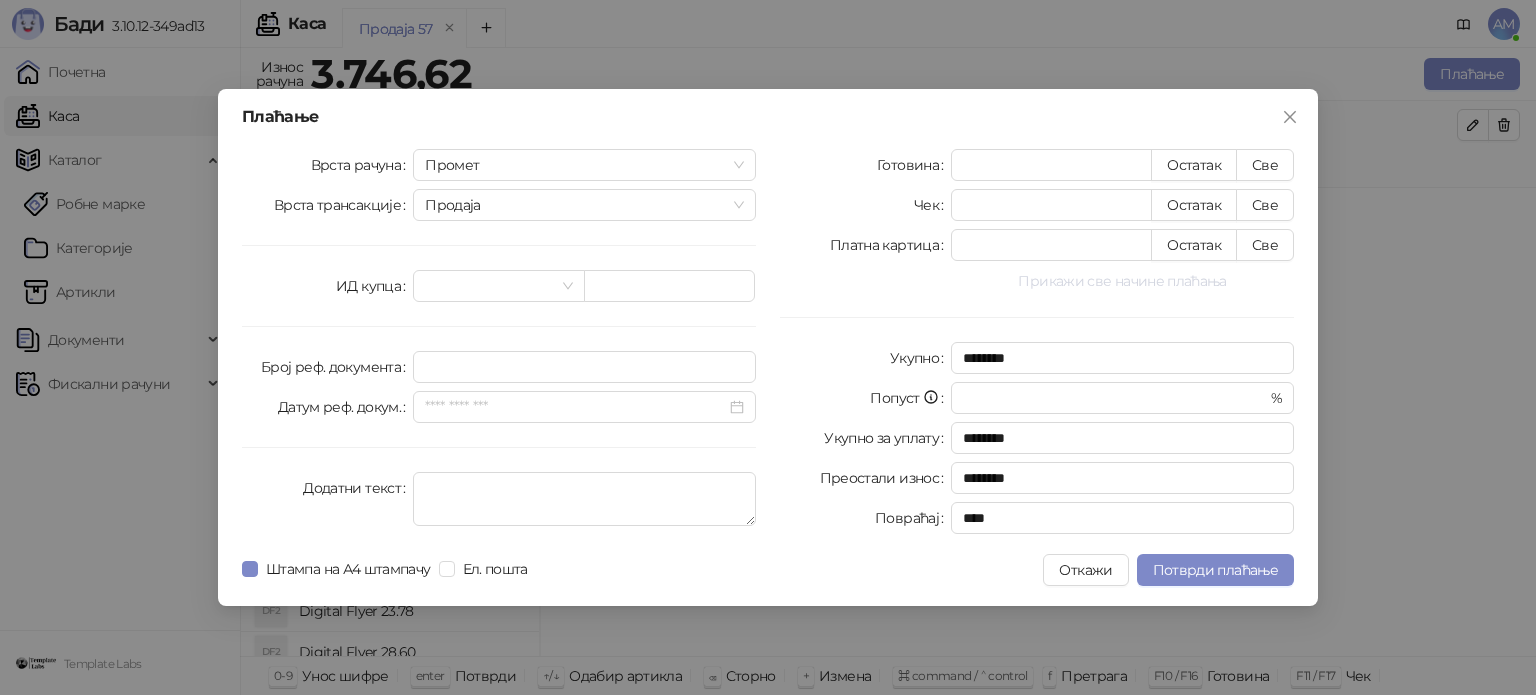 click on "Прикажи све начине плаћања" at bounding box center [1122, 281] 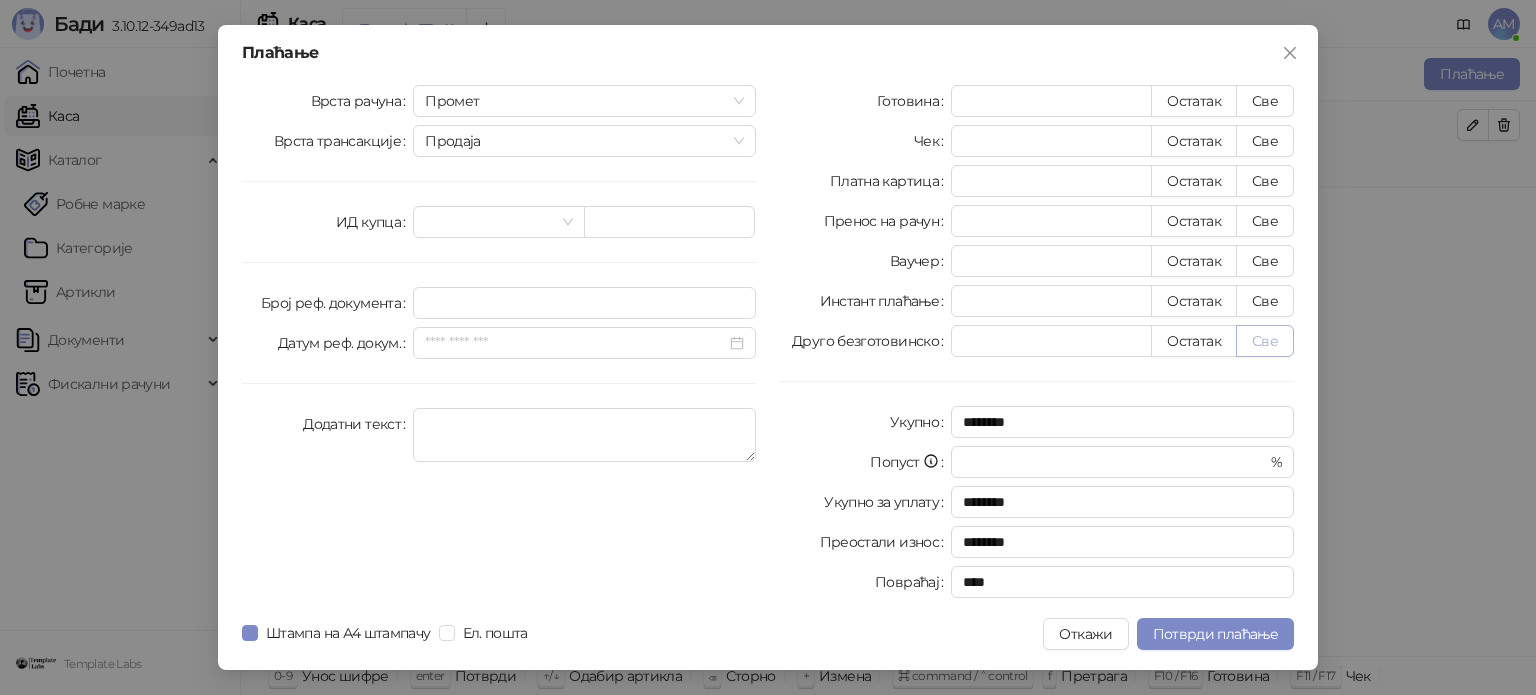 click on "Све" at bounding box center (1265, 341) 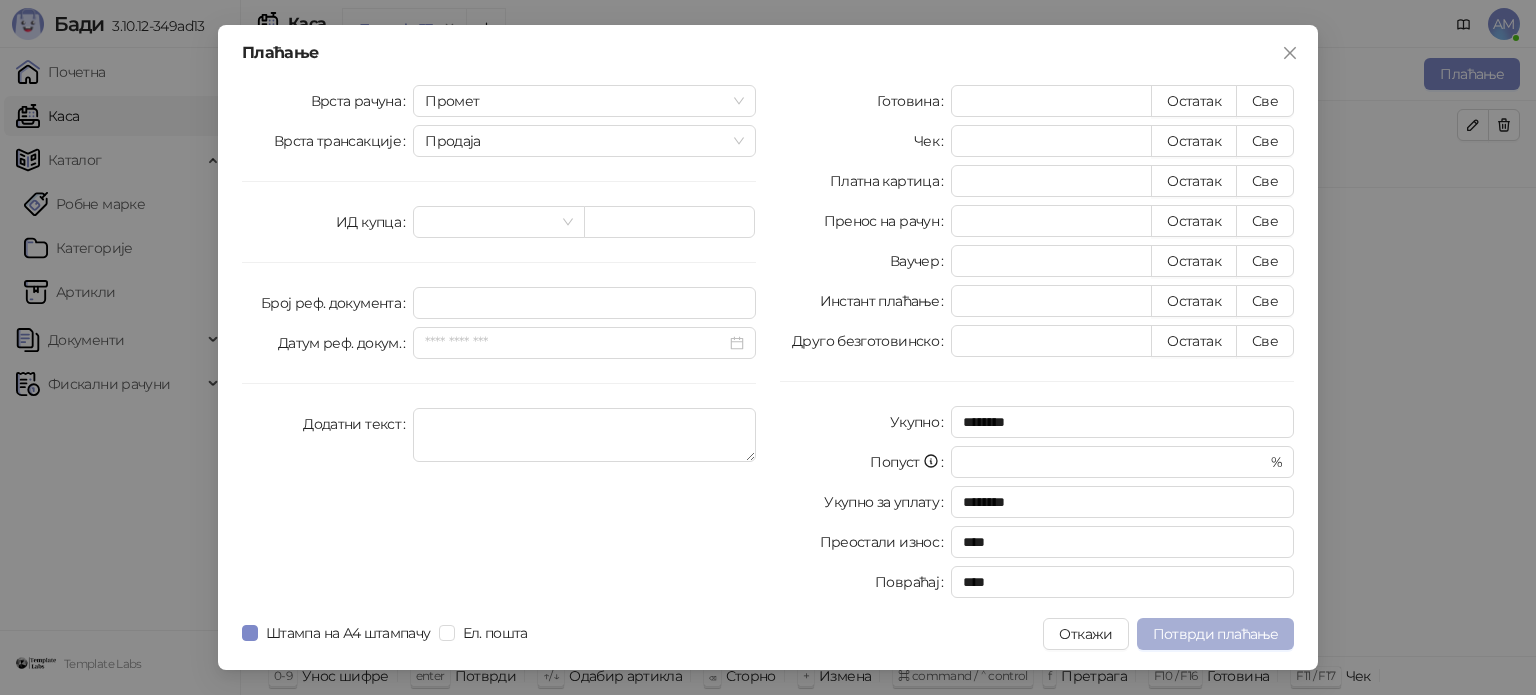 click on "Потврди плаћање" at bounding box center (1215, 634) 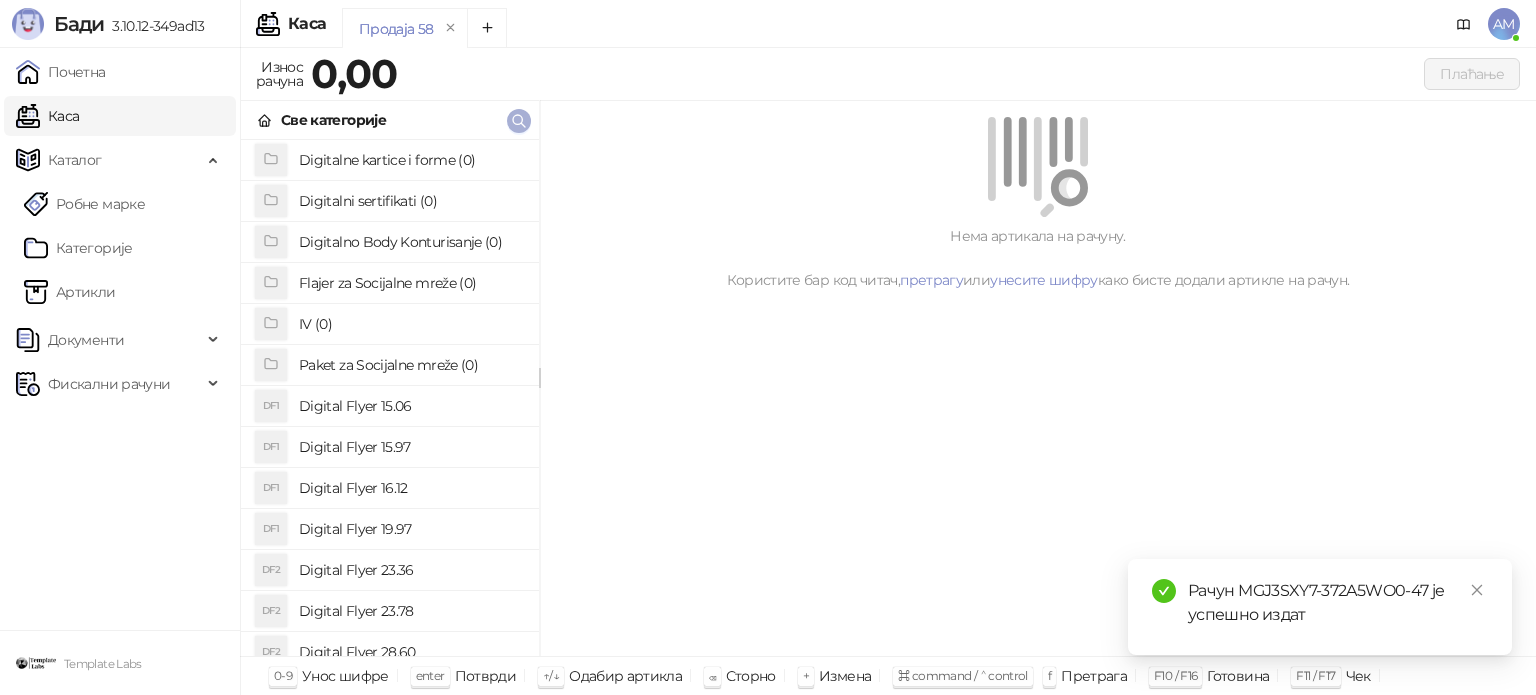 click 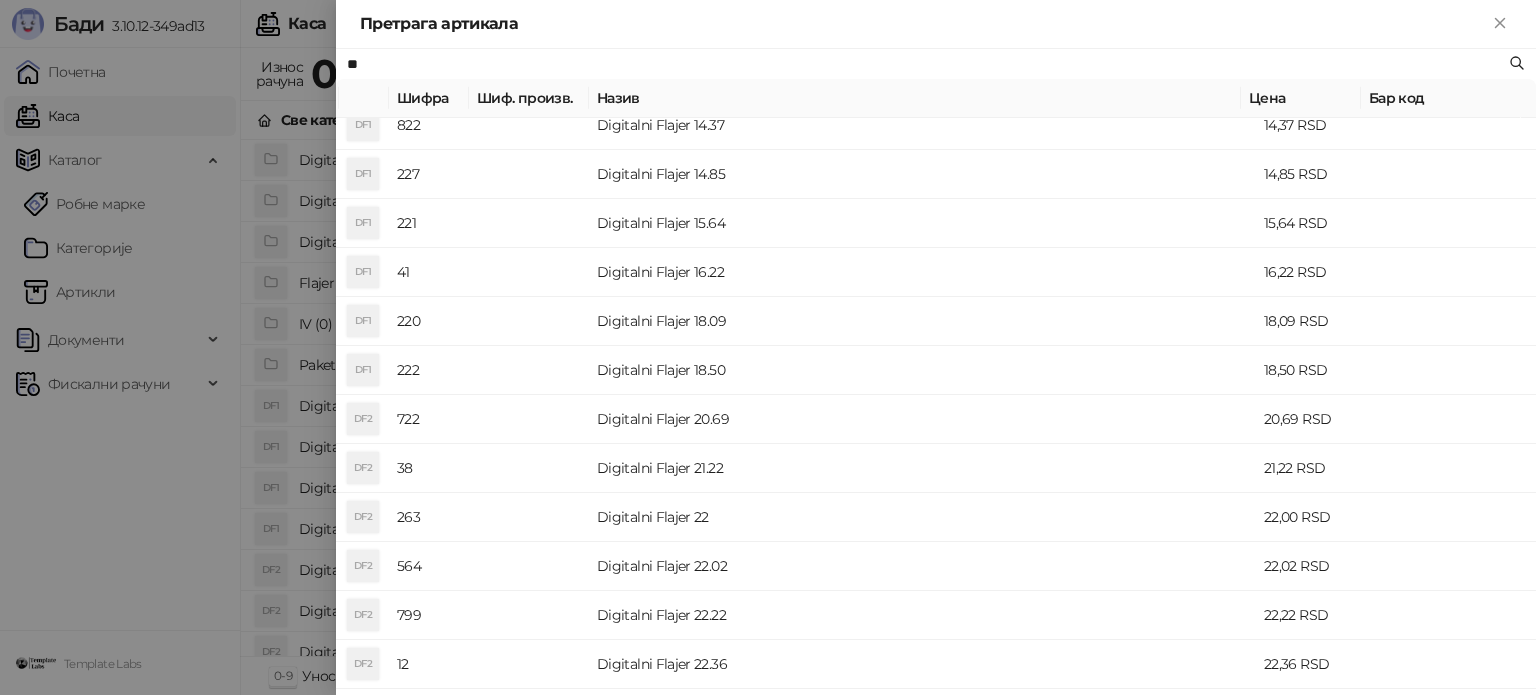 scroll, scrollTop: 400, scrollLeft: 0, axis: vertical 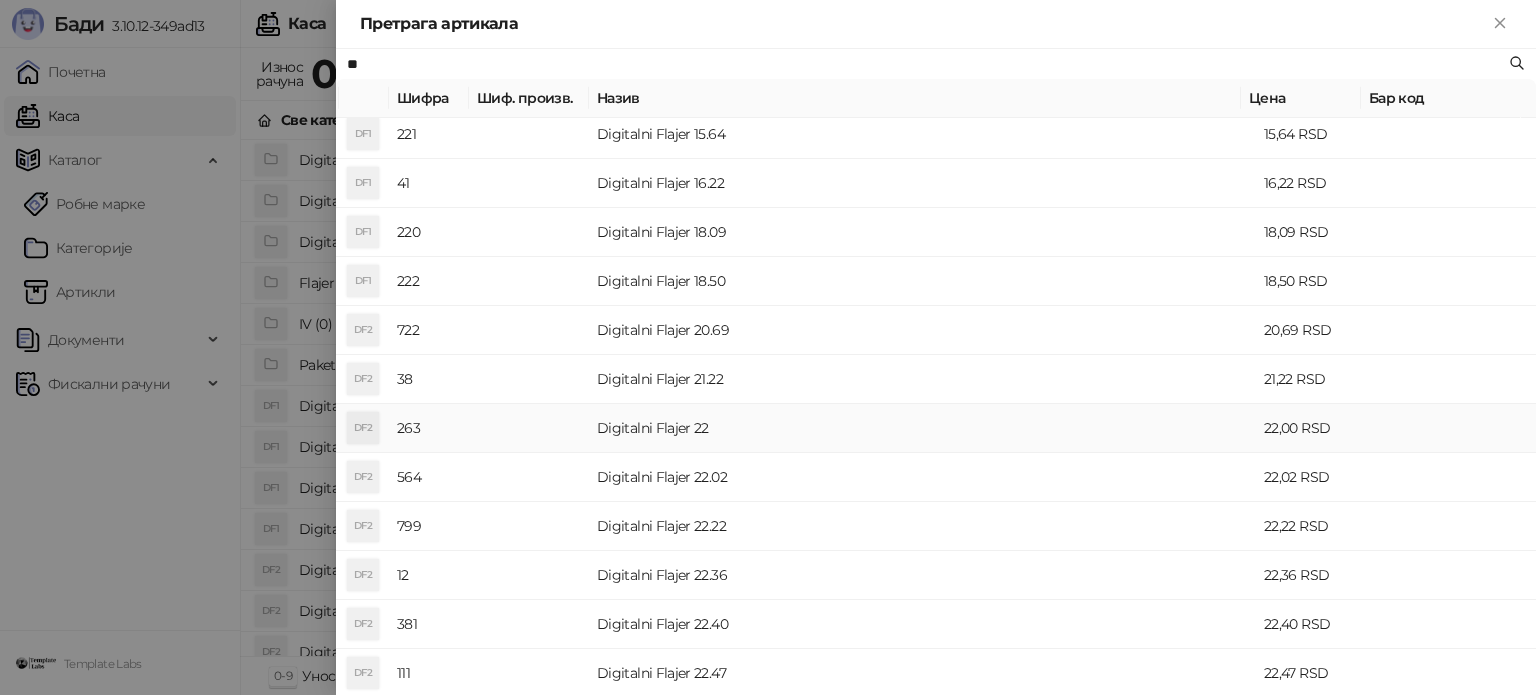 click on "Digitalni Flajer 22" at bounding box center [922, 428] 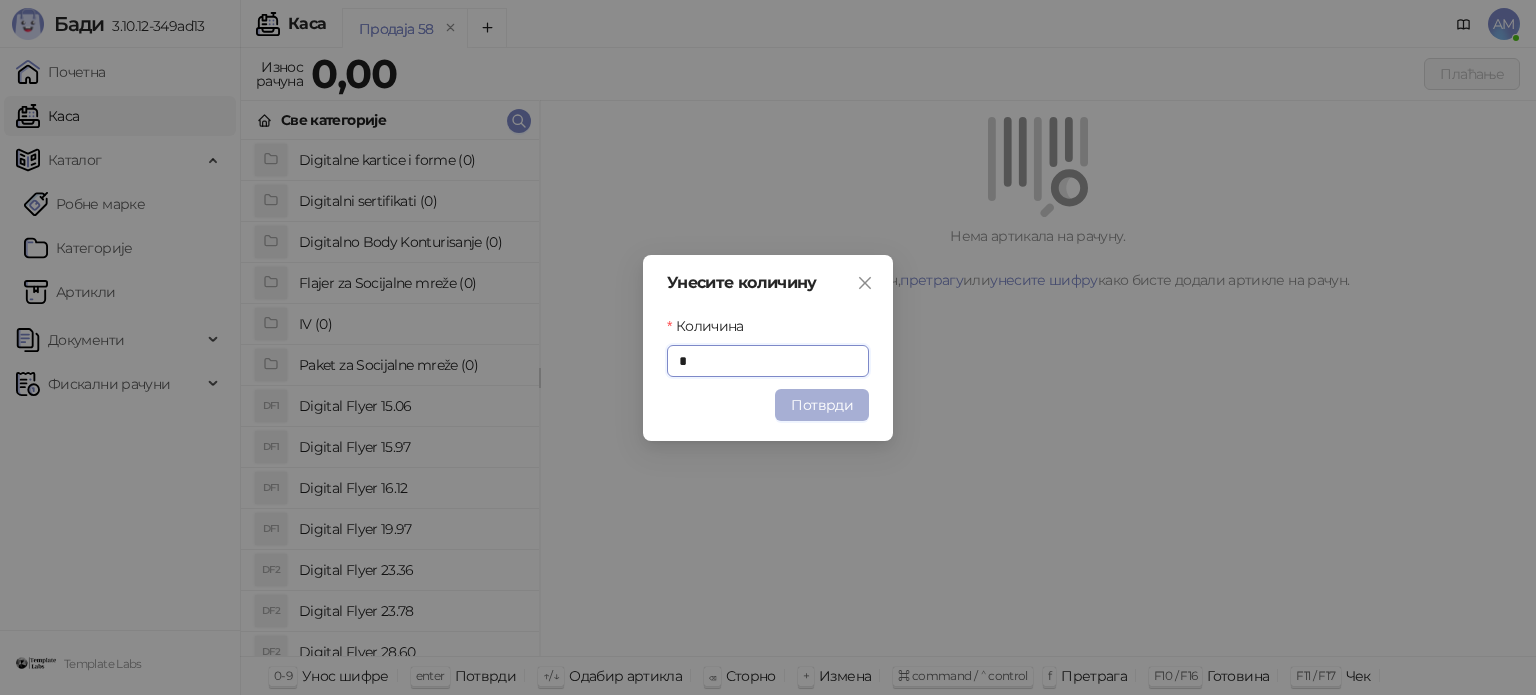 click on "Потврди" at bounding box center (822, 405) 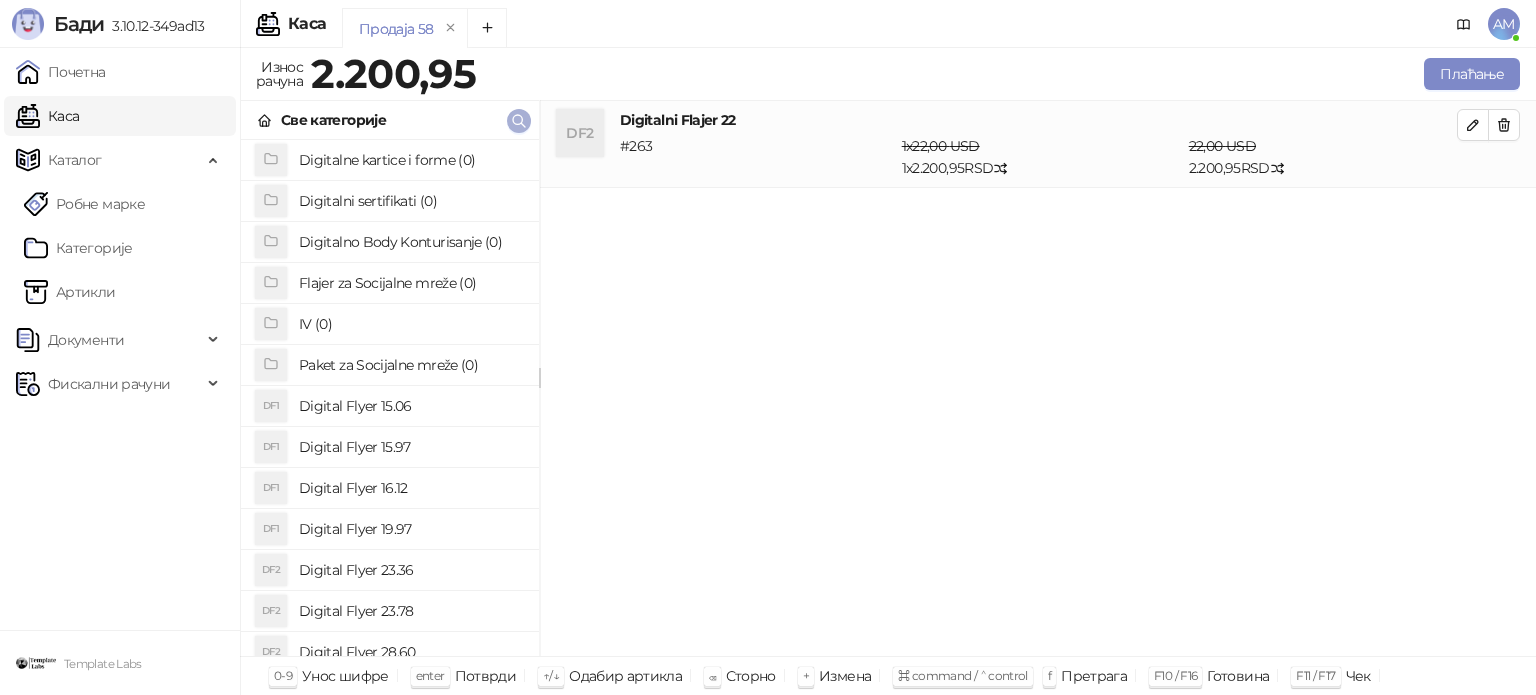 click at bounding box center (519, 121) 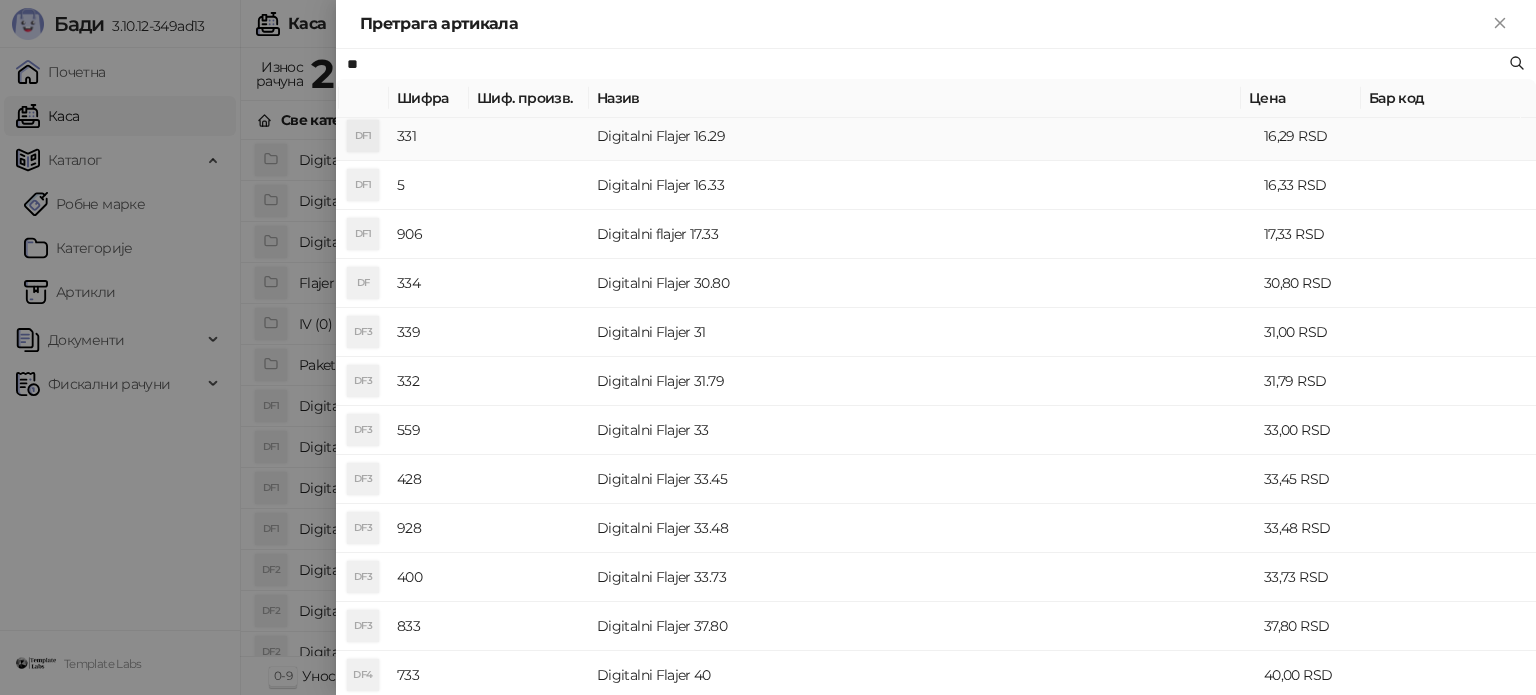 scroll, scrollTop: 400, scrollLeft: 0, axis: vertical 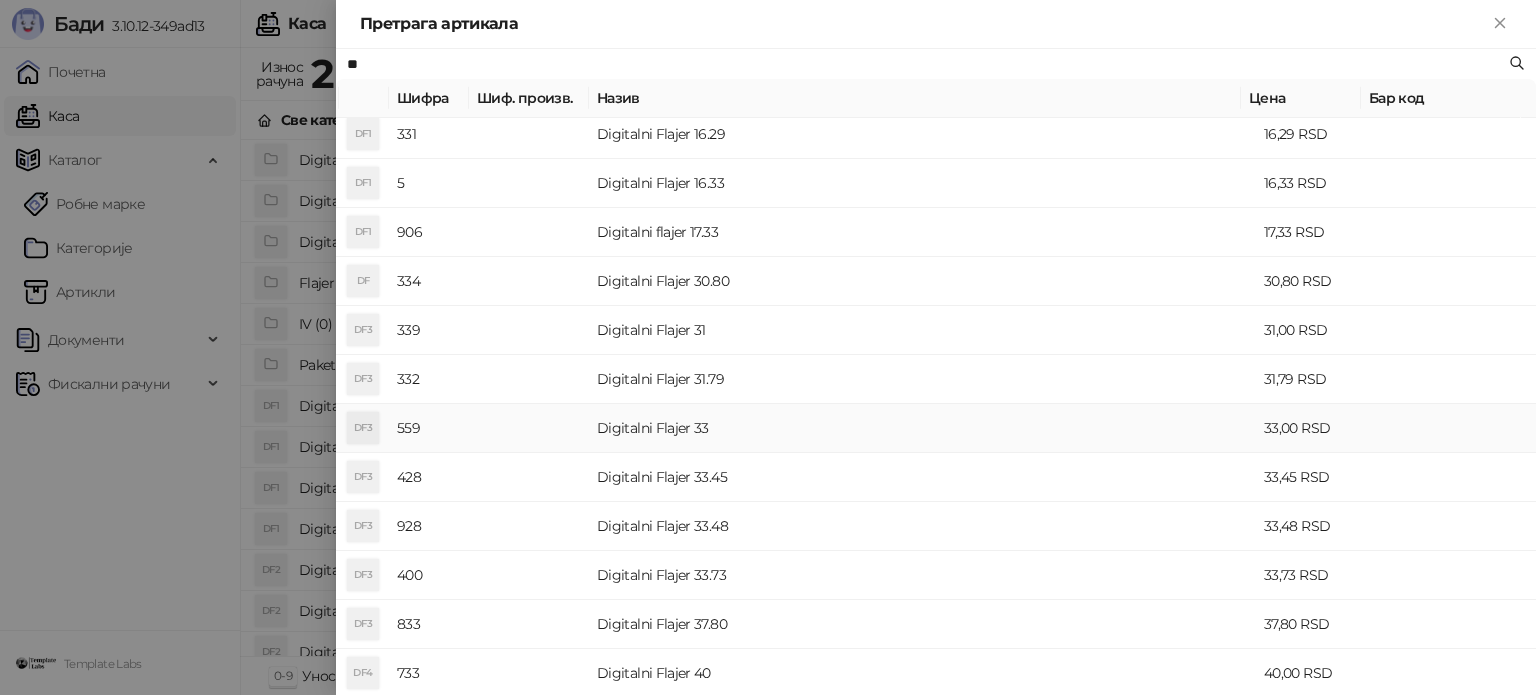 type on "**" 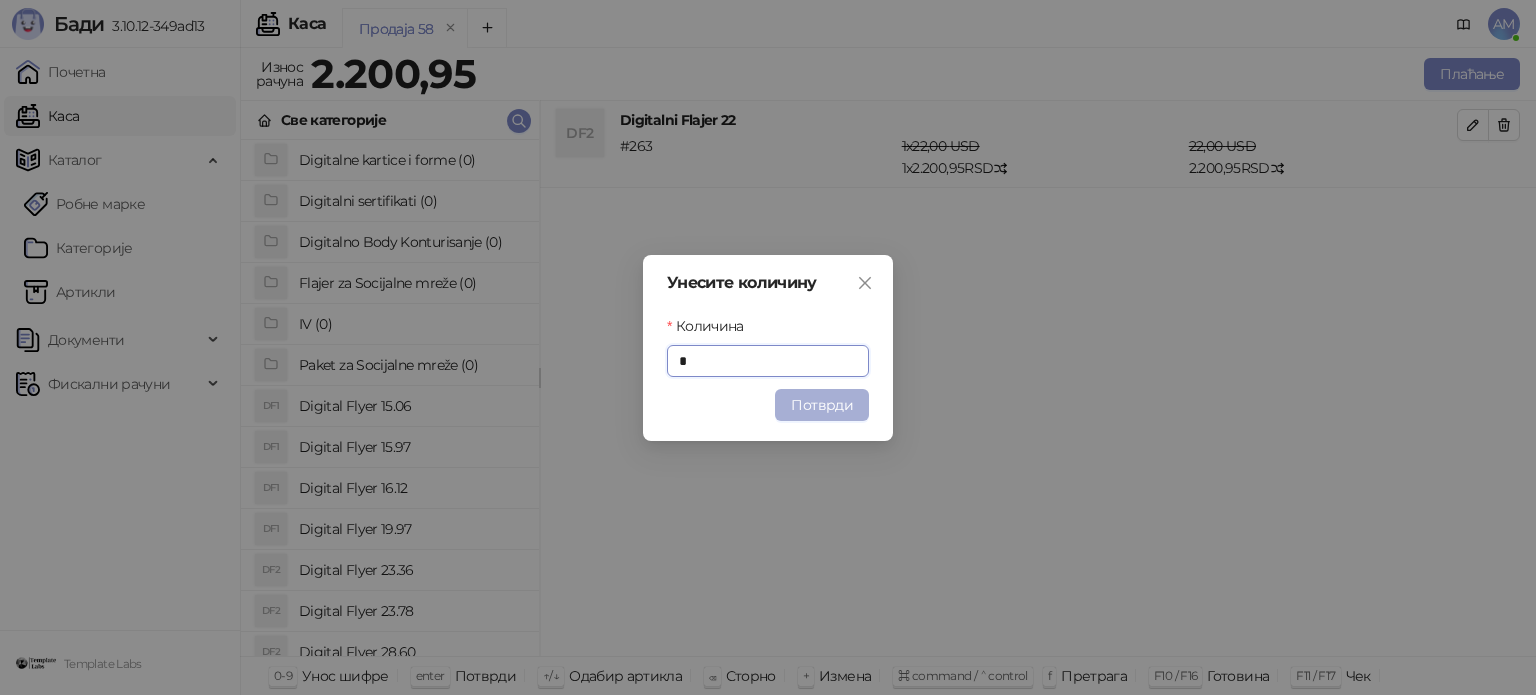 click on "Потврди" at bounding box center (822, 405) 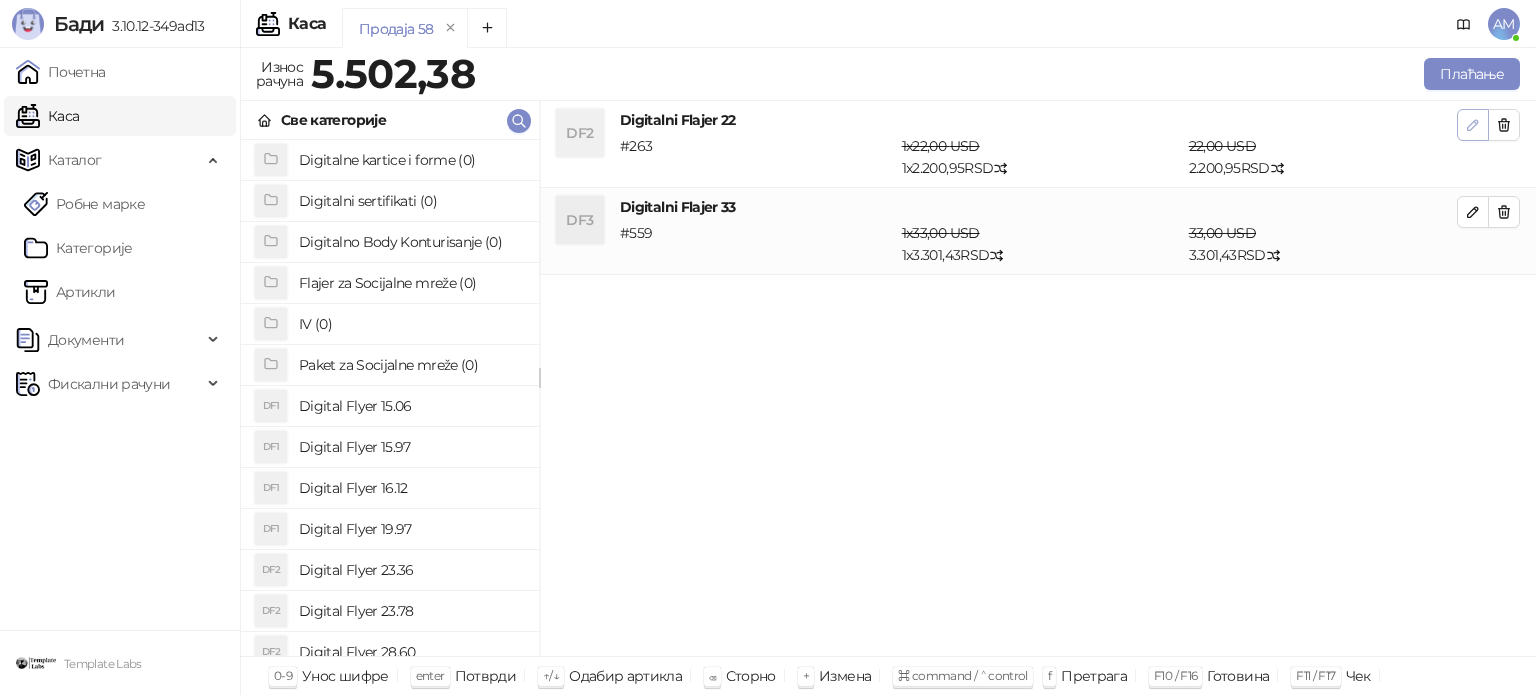 click at bounding box center (1473, 125) 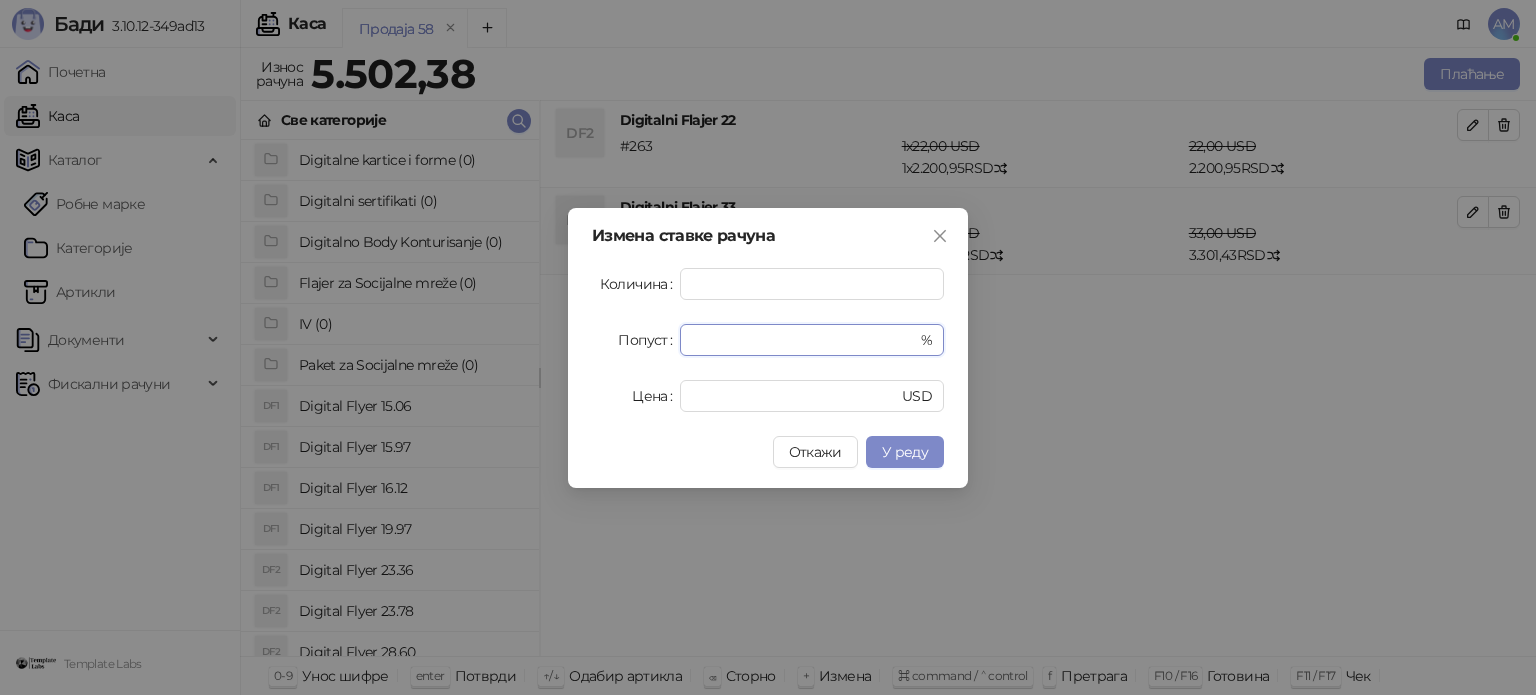 drag, startPoint x: 732, startPoint y: 347, endPoint x: 677, endPoint y: 347, distance: 55 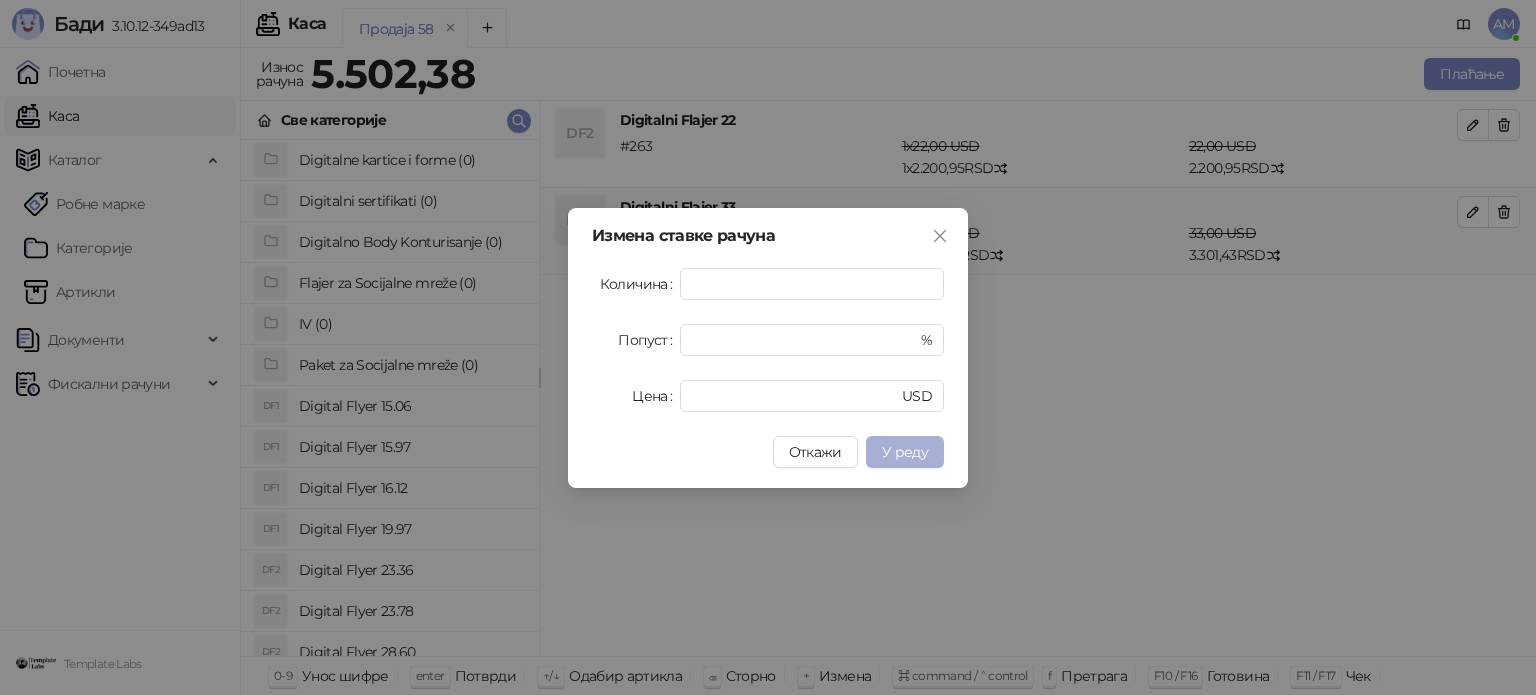 click on "У реду" at bounding box center (905, 452) 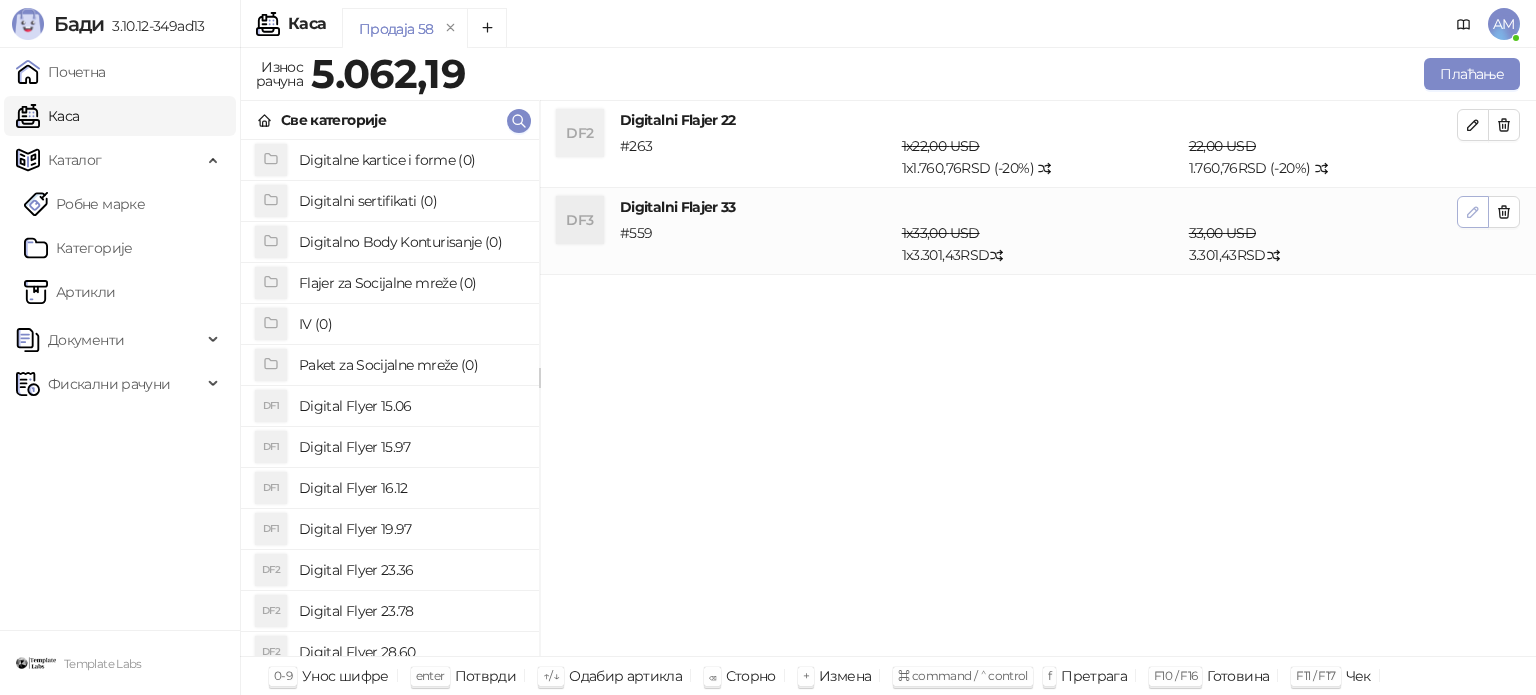 click at bounding box center [1473, 212] 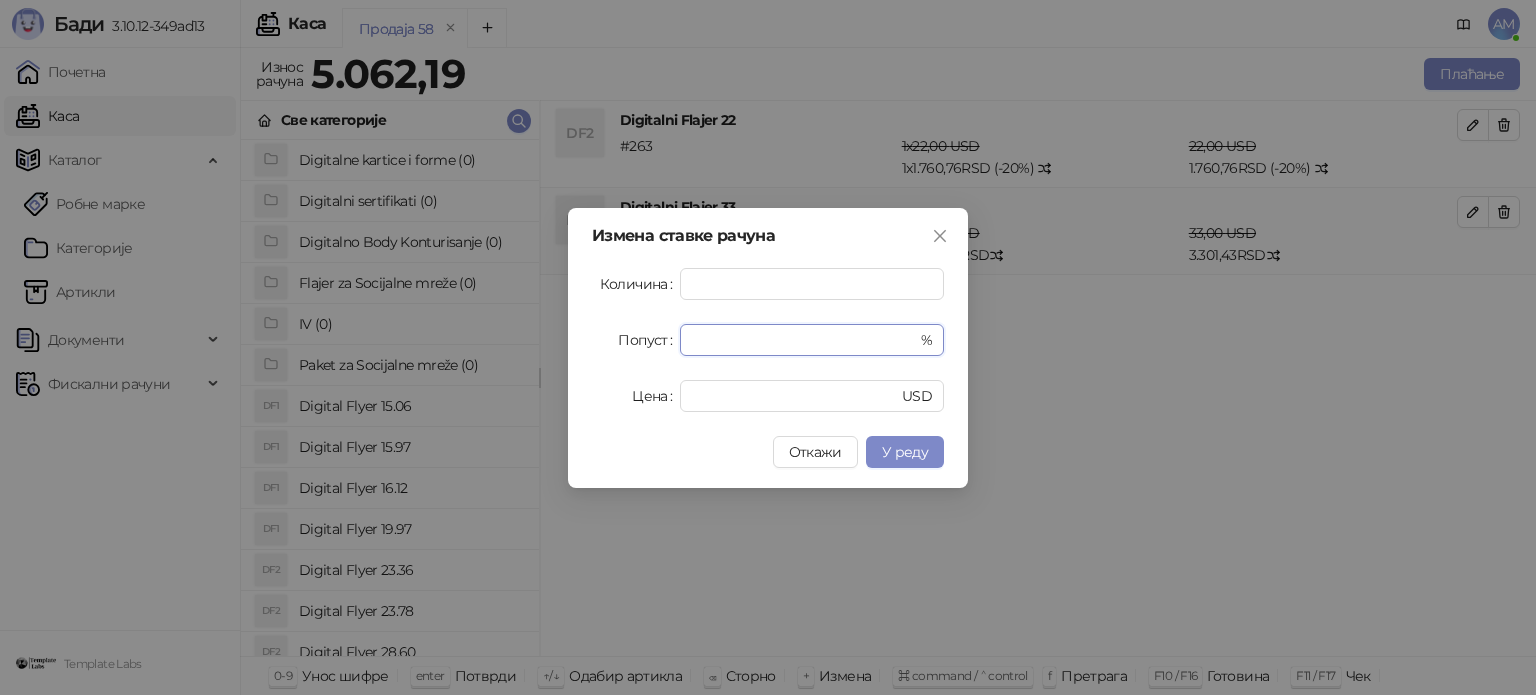 drag, startPoint x: 724, startPoint y: 340, endPoint x: 669, endPoint y: 347, distance: 55.443665 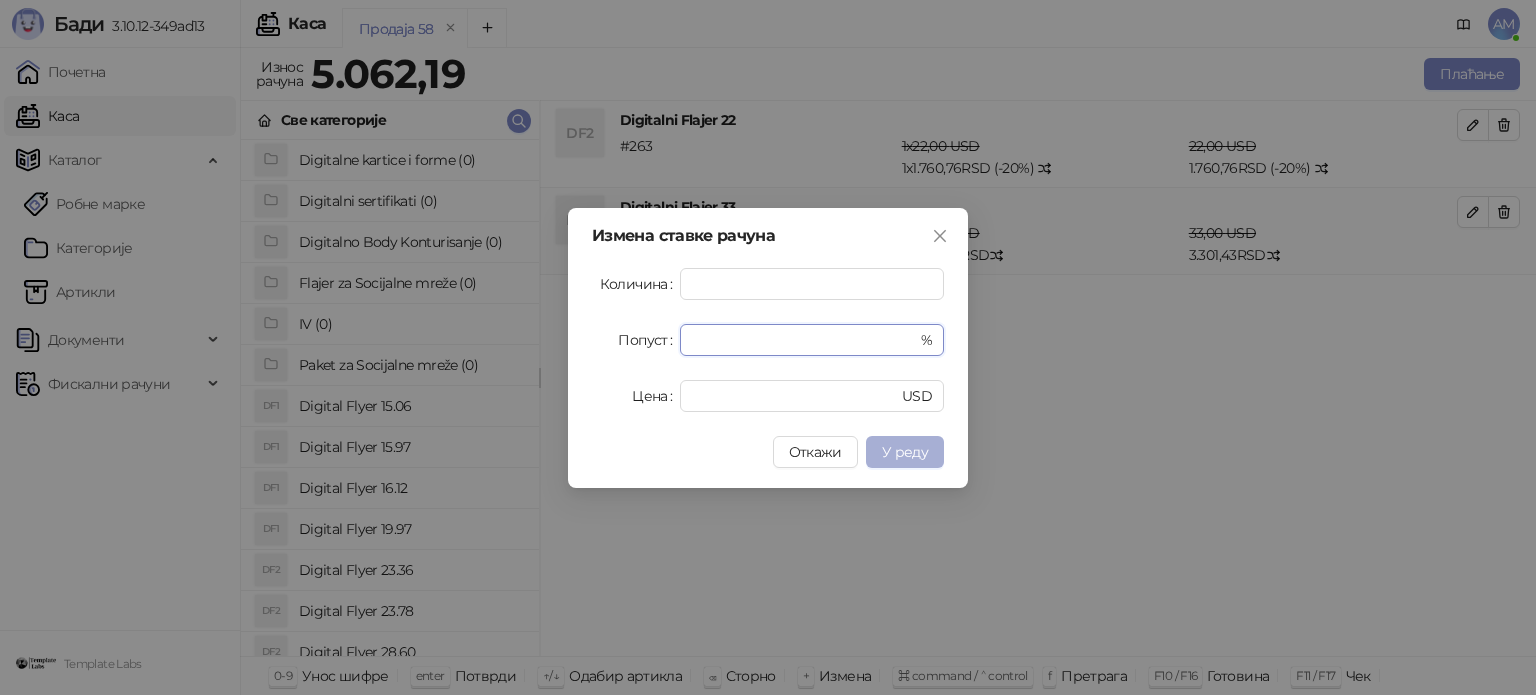 type on "**" 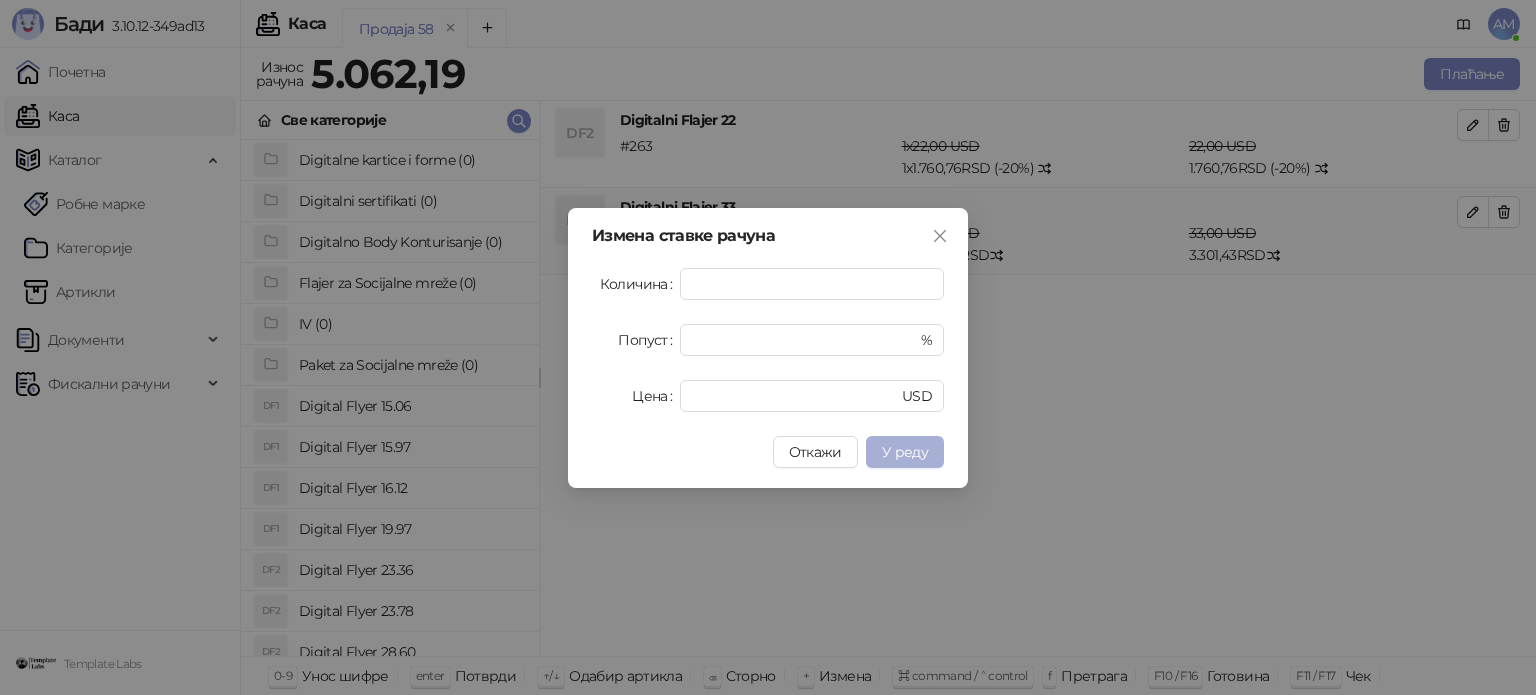 click on "У реду" at bounding box center (905, 452) 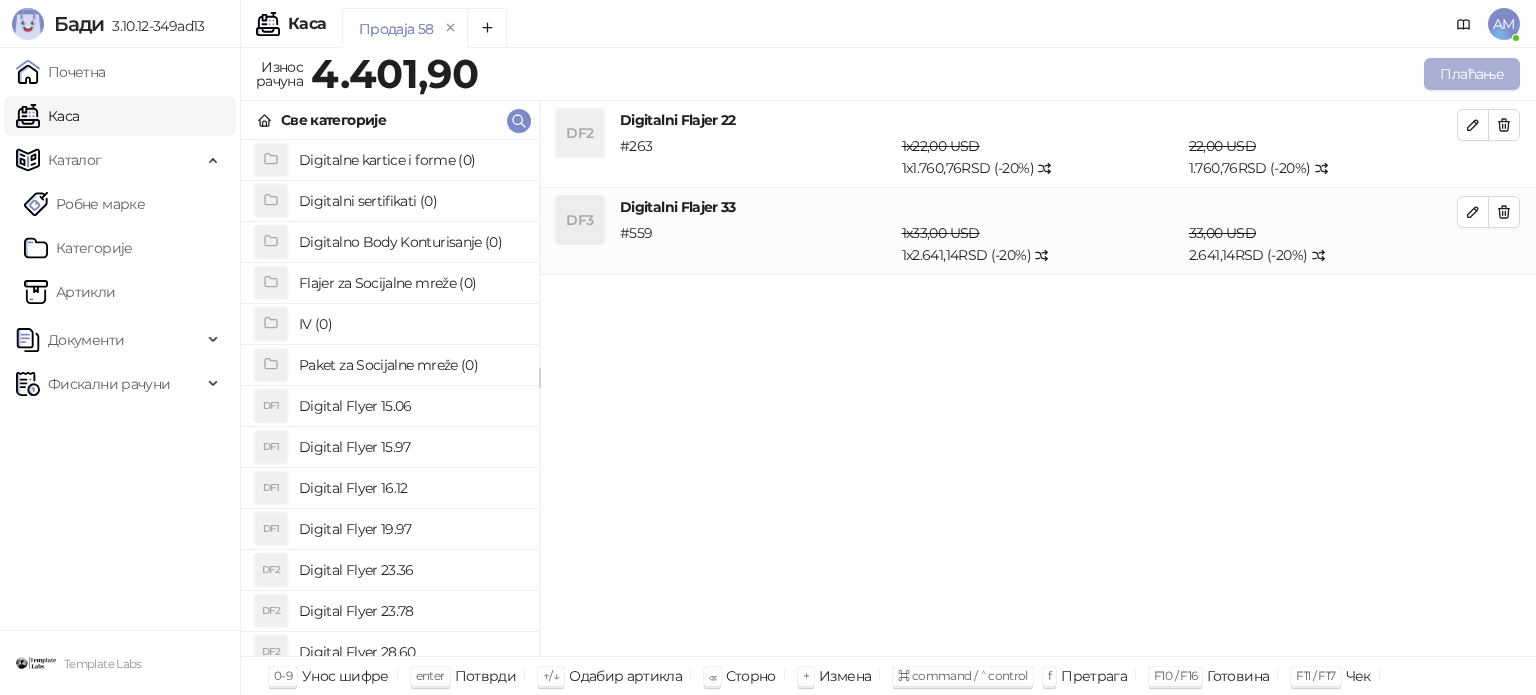 click on "Плаћање" at bounding box center [1472, 74] 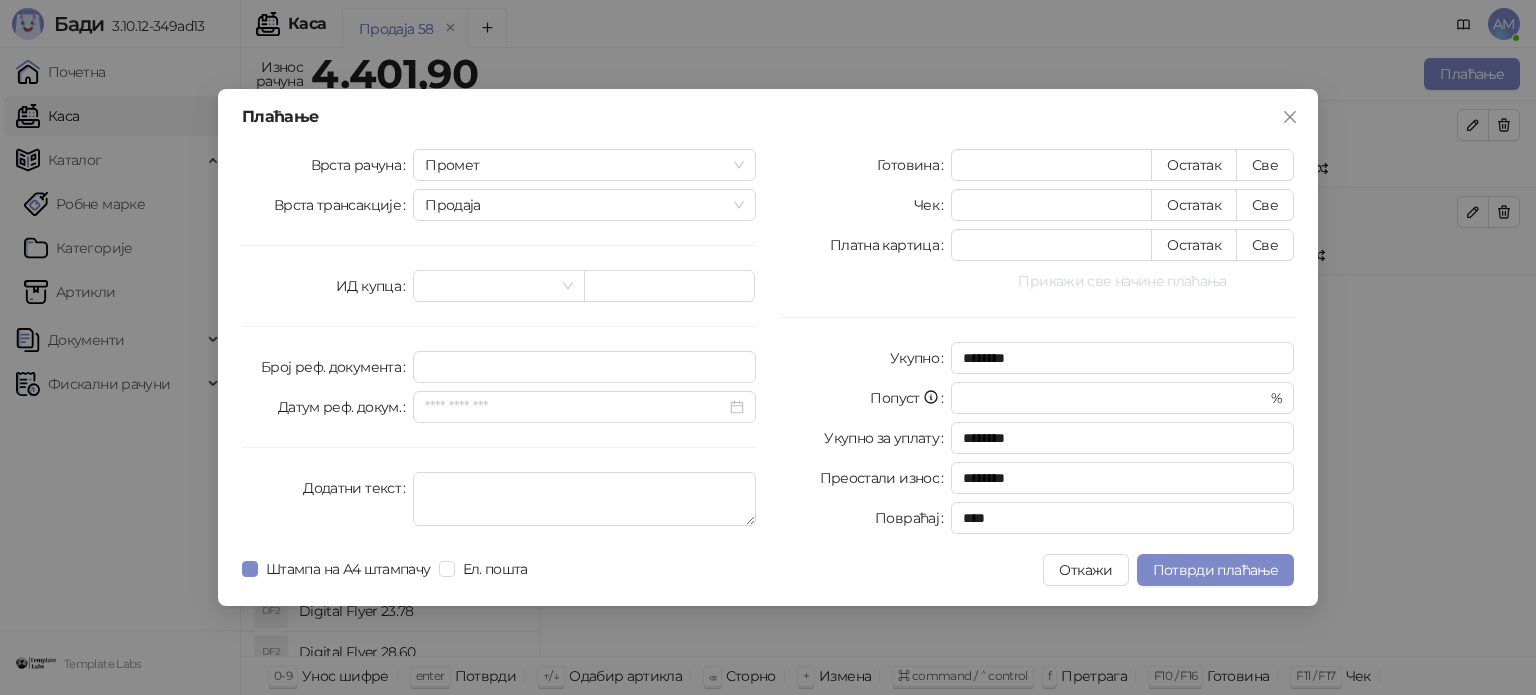 click on "Прикажи све начине плаћања" at bounding box center [1122, 281] 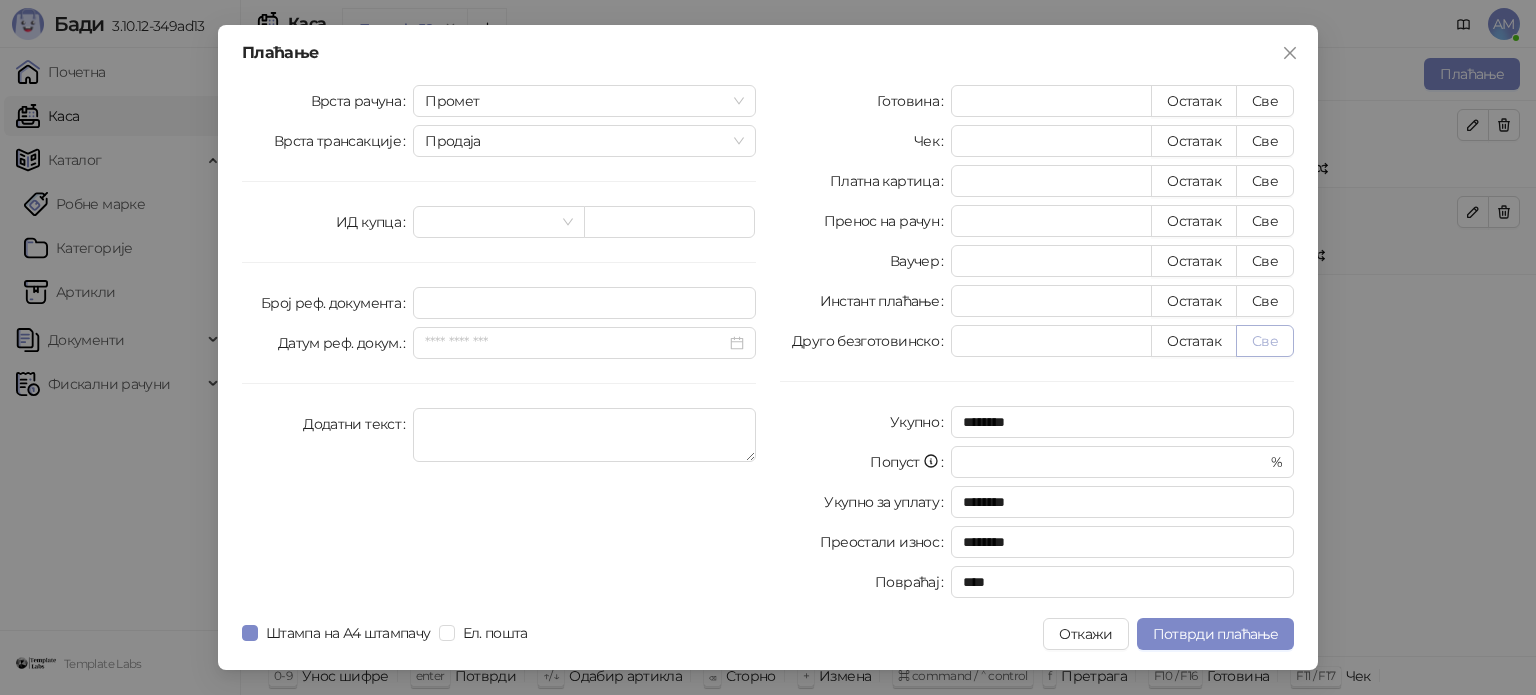 click on "Све" at bounding box center (1265, 341) 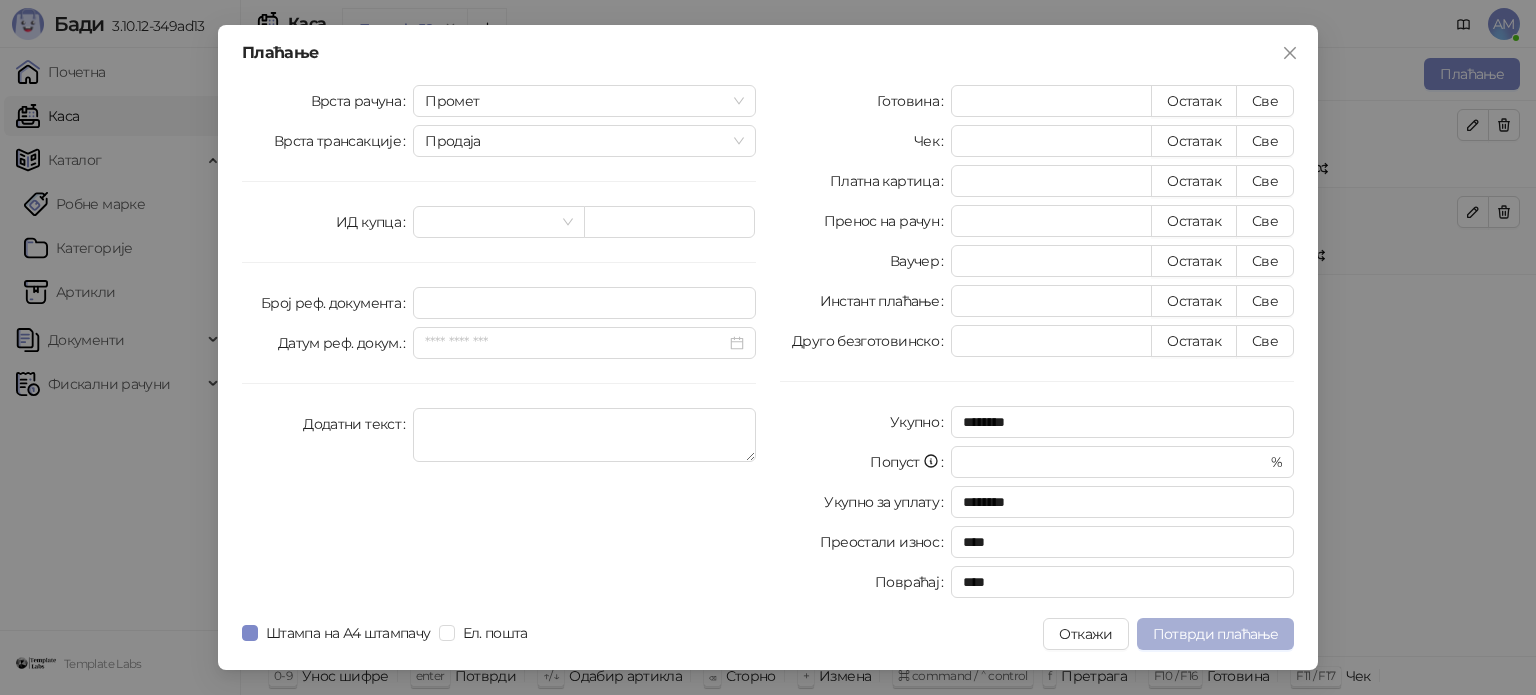 click on "Потврди плаћање" at bounding box center (1215, 634) 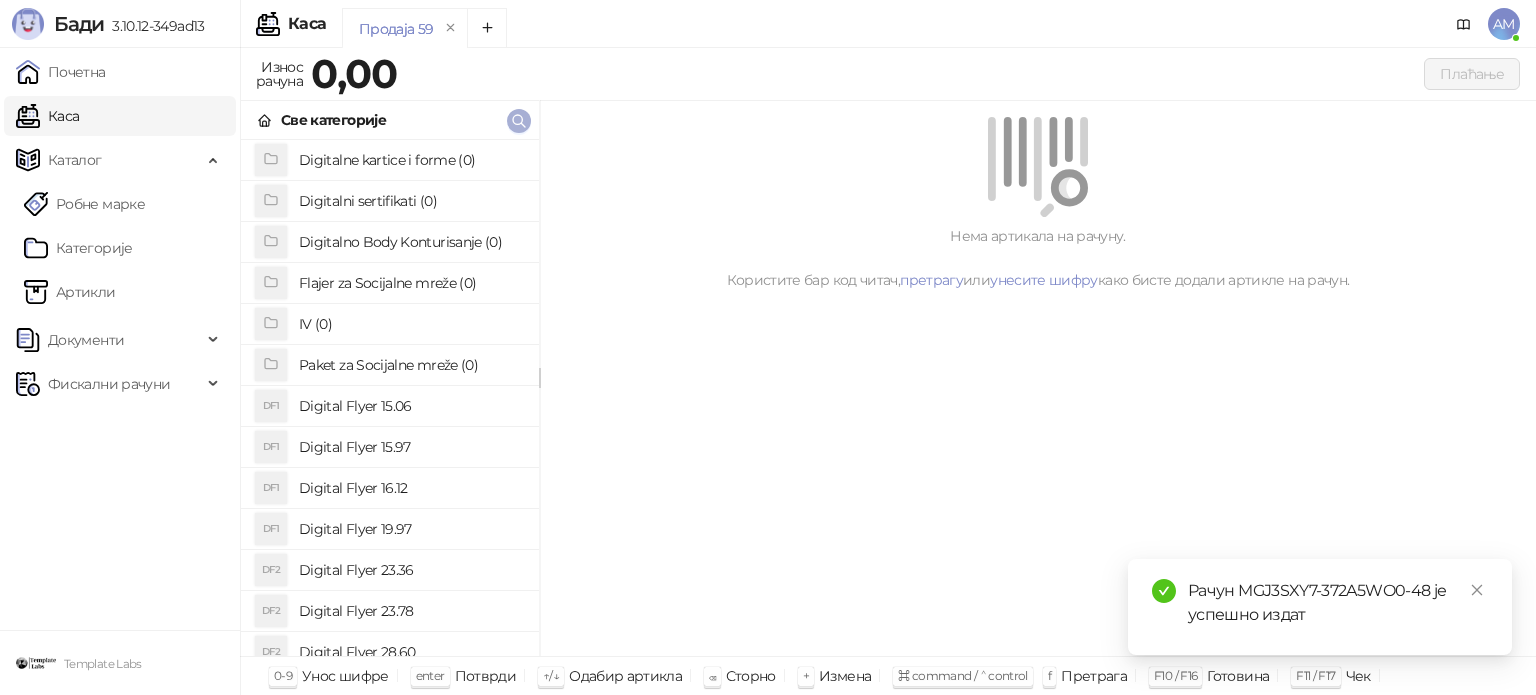 click 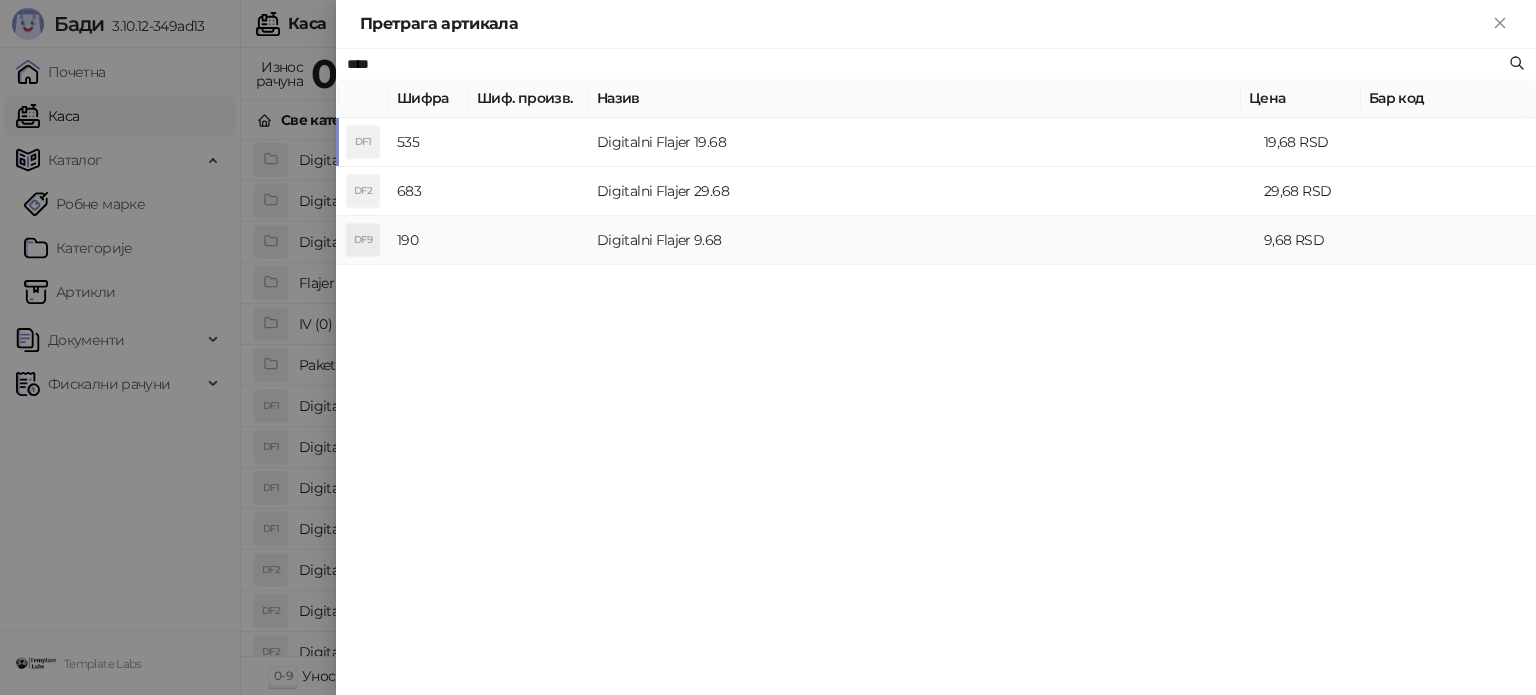 type on "****" 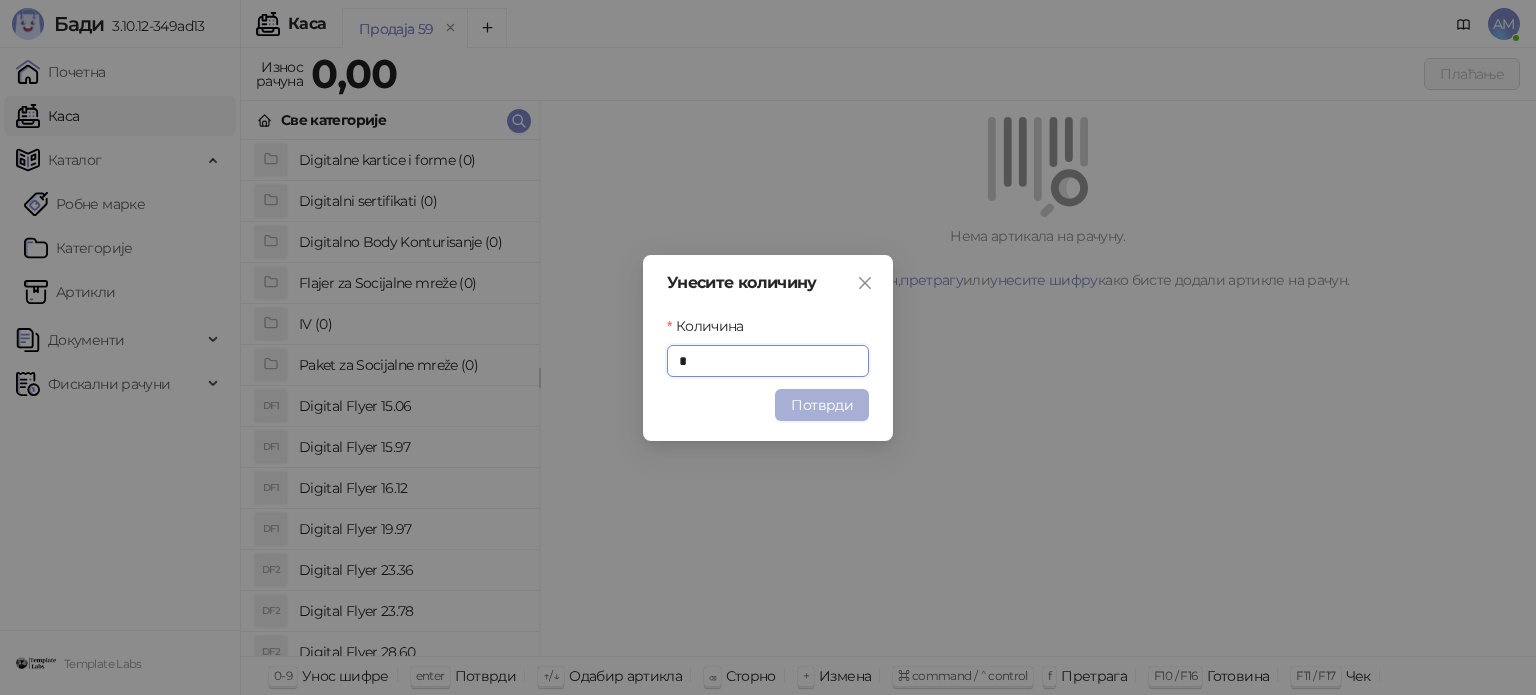 click on "Потврди" at bounding box center (822, 405) 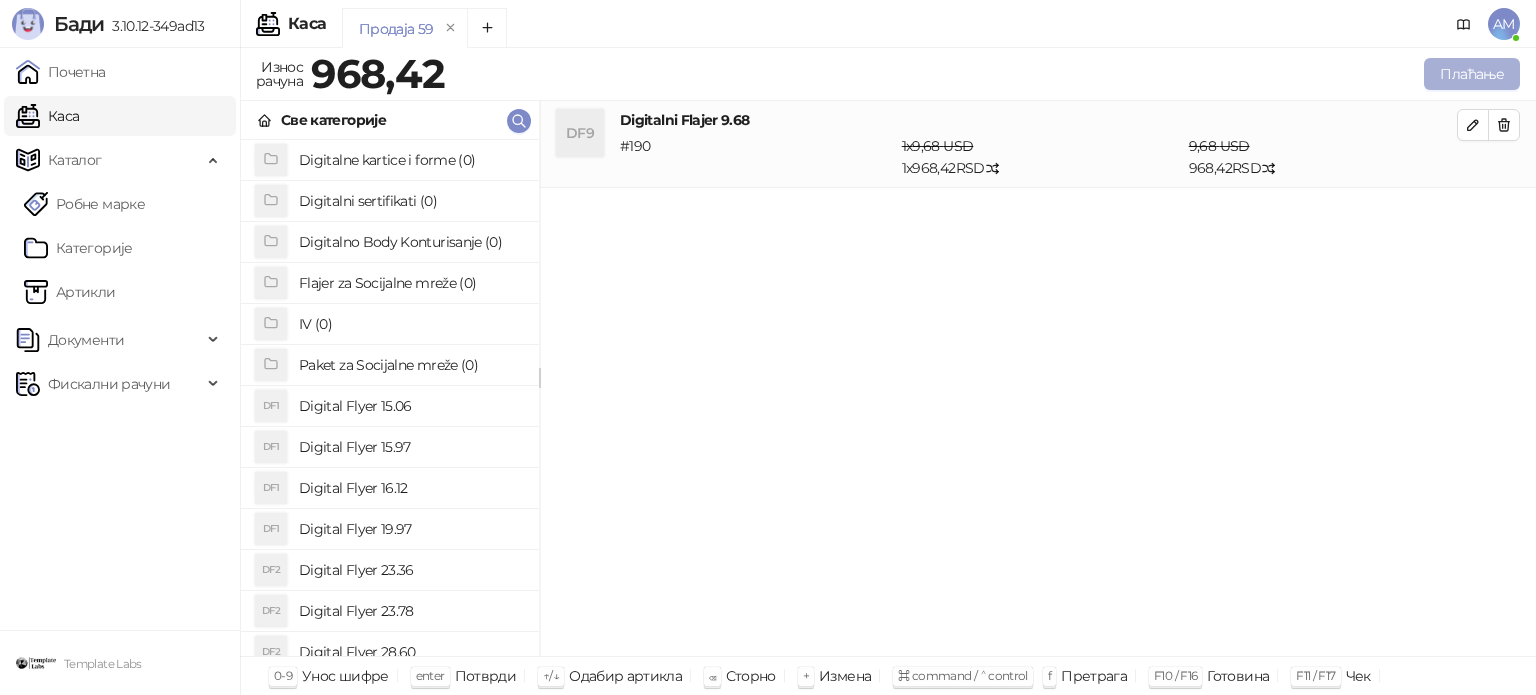 click on "Плаћање" at bounding box center [1472, 74] 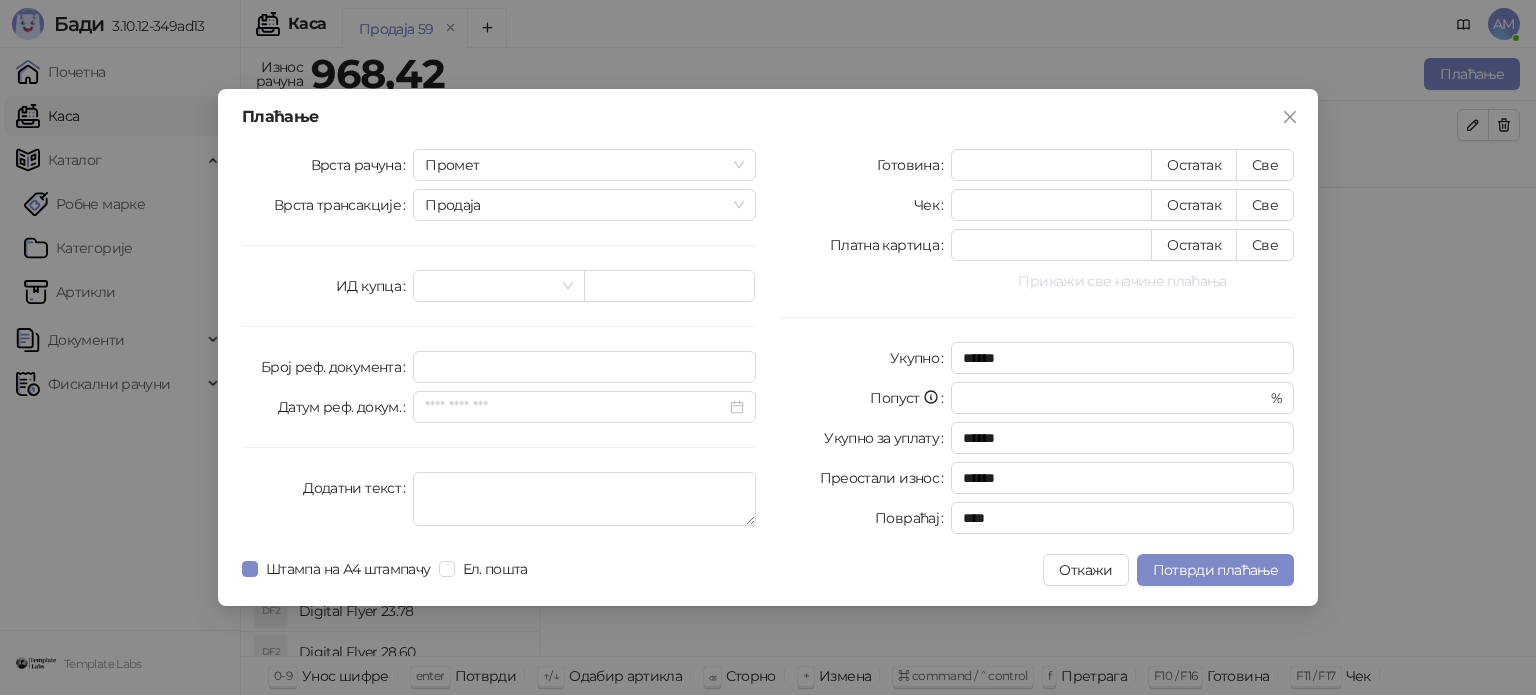 click on "Прикажи све начине плаћања" at bounding box center [1122, 281] 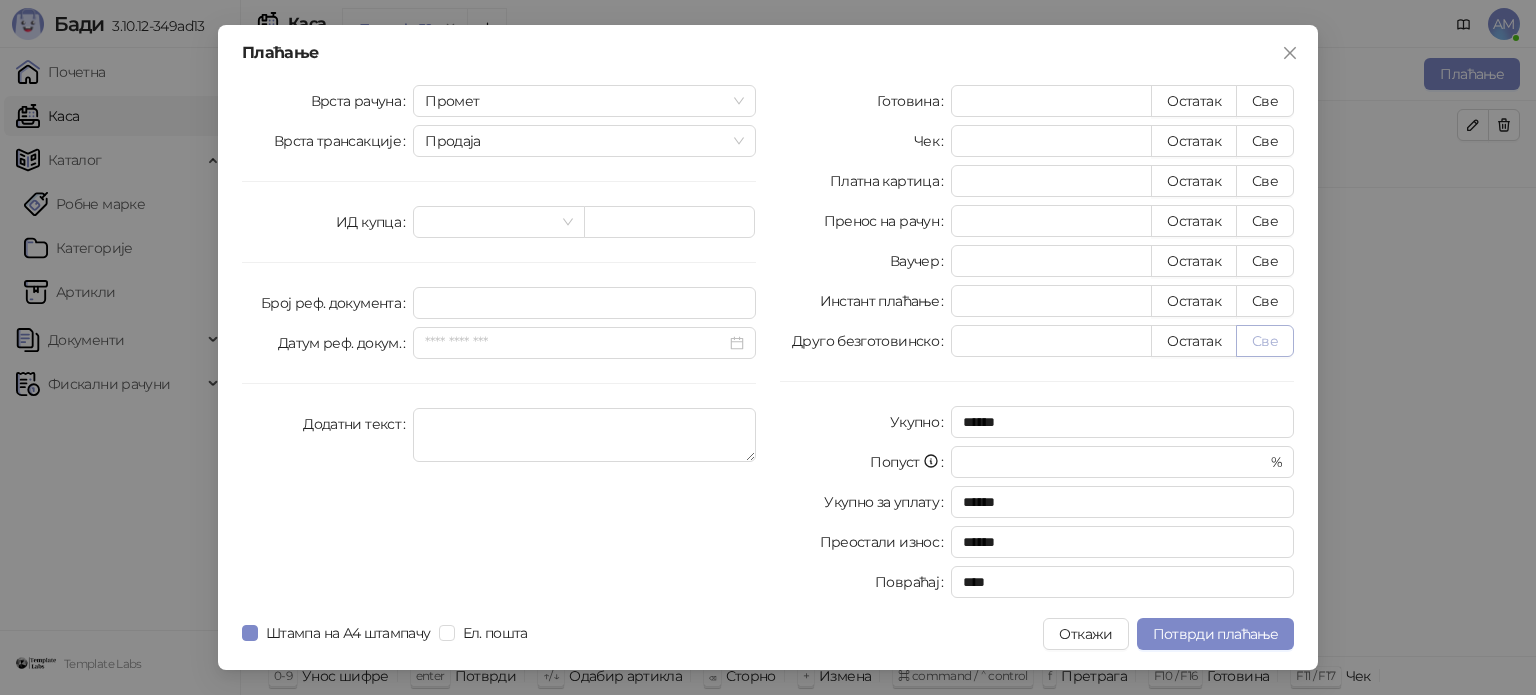 click on "Све" at bounding box center (1265, 341) 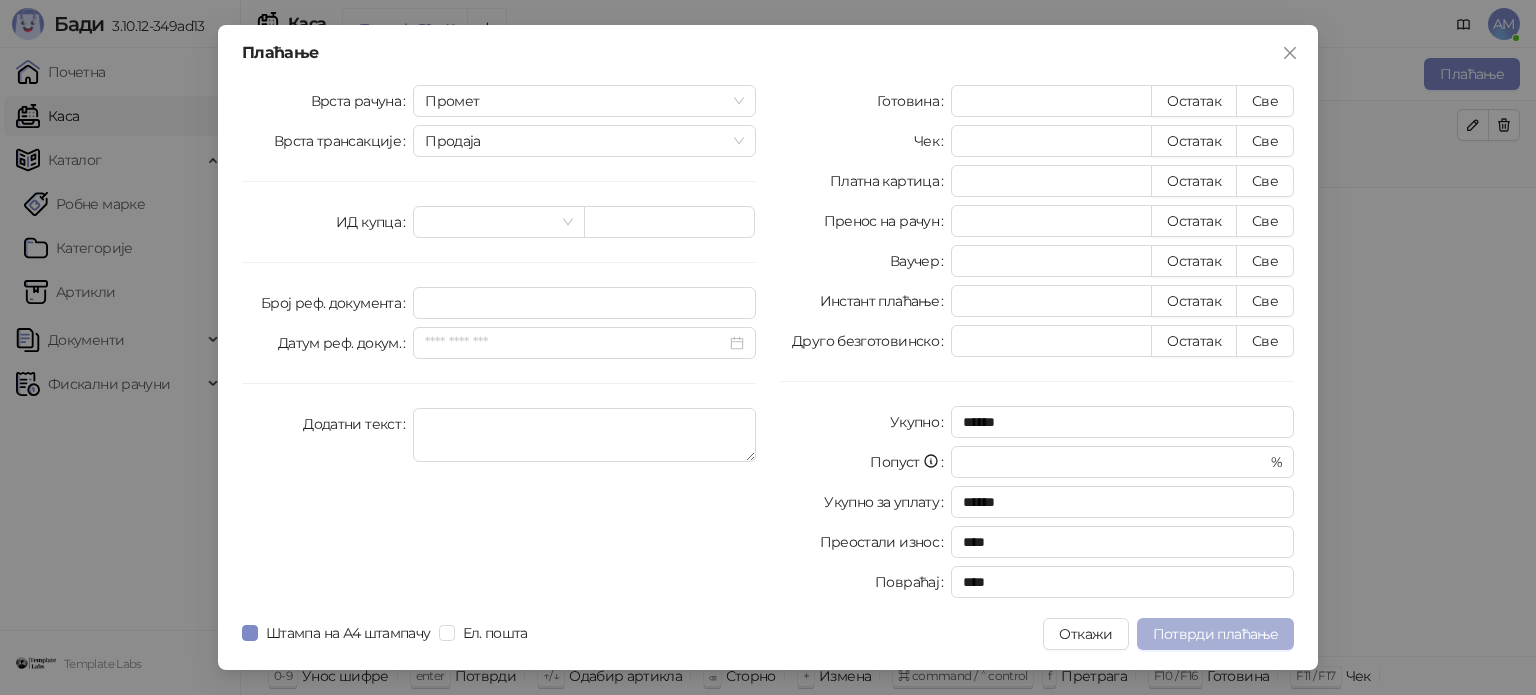 click on "Потврди плаћање" at bounding box center (1215, 634) 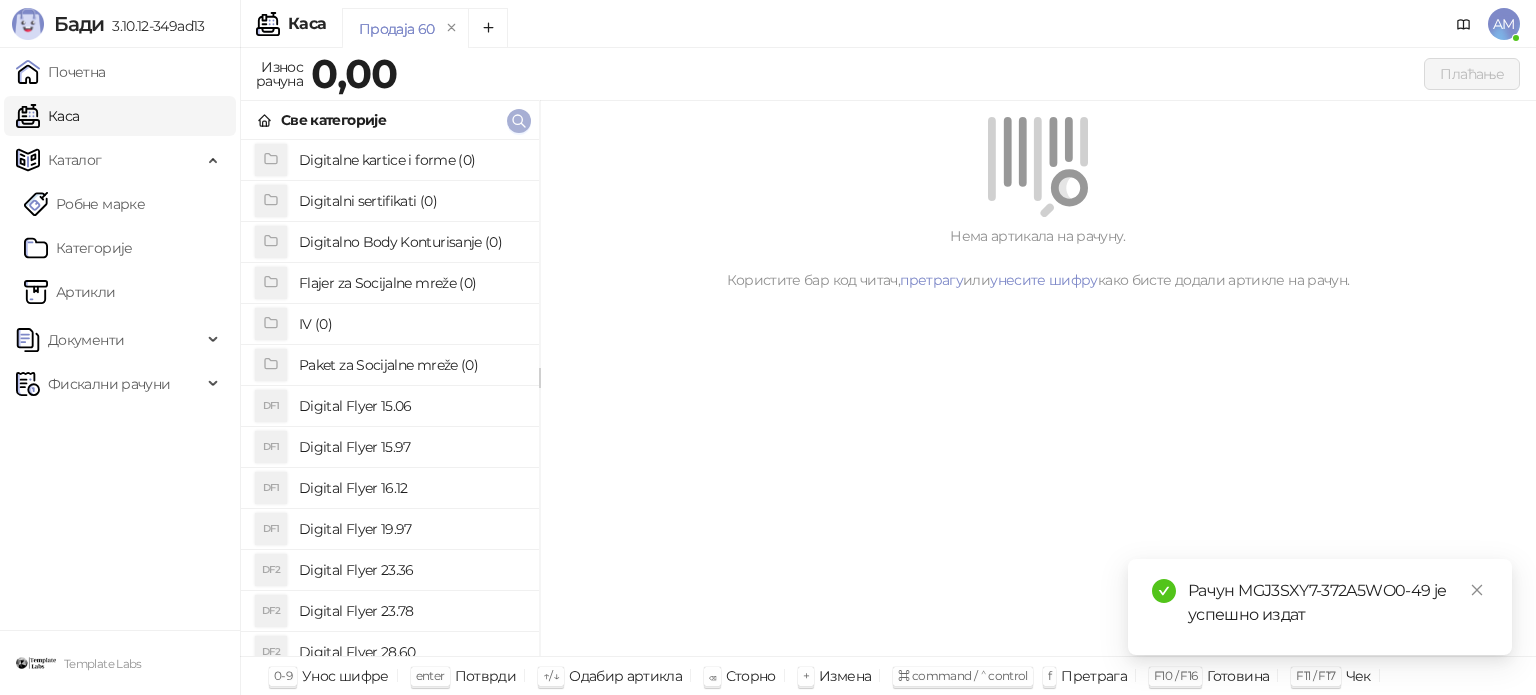 click 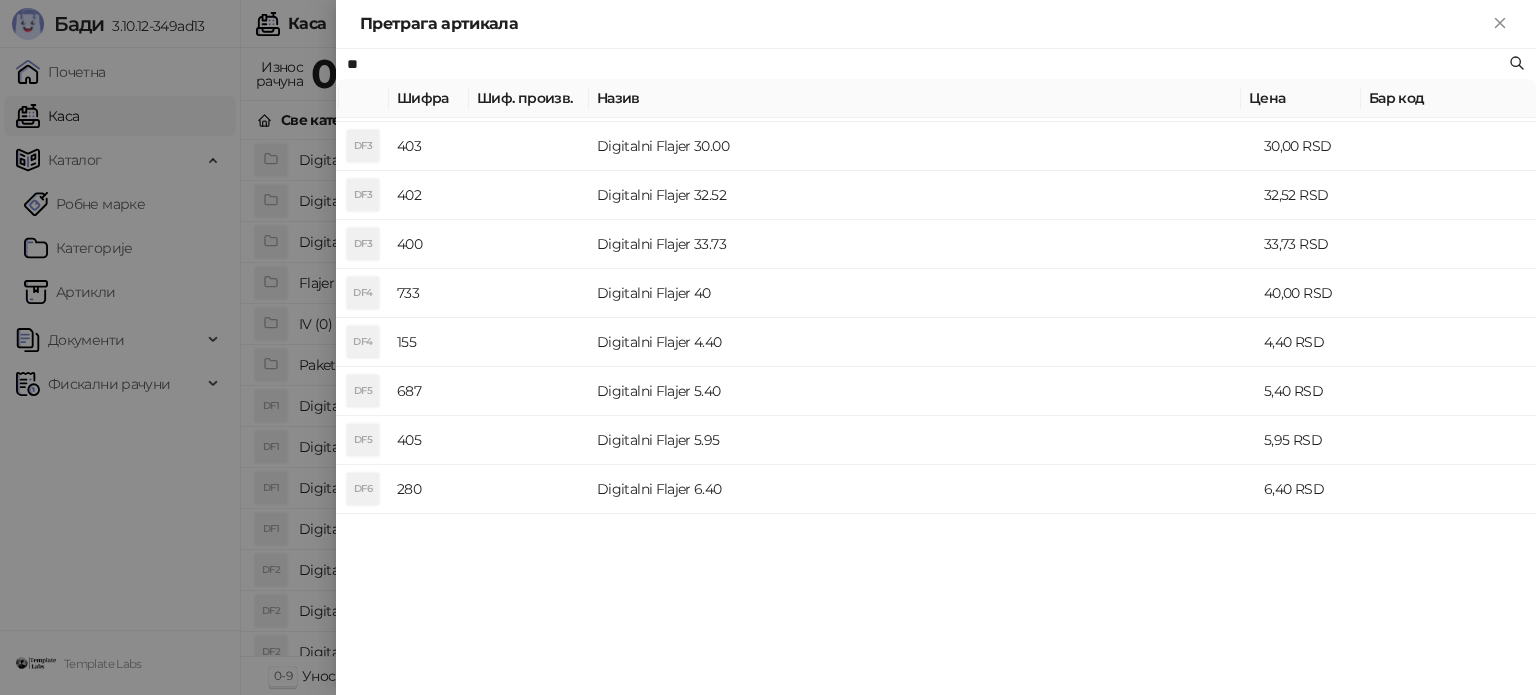 scroll, scrollTop: 1000, scrollLeft: 0, axis: vertical 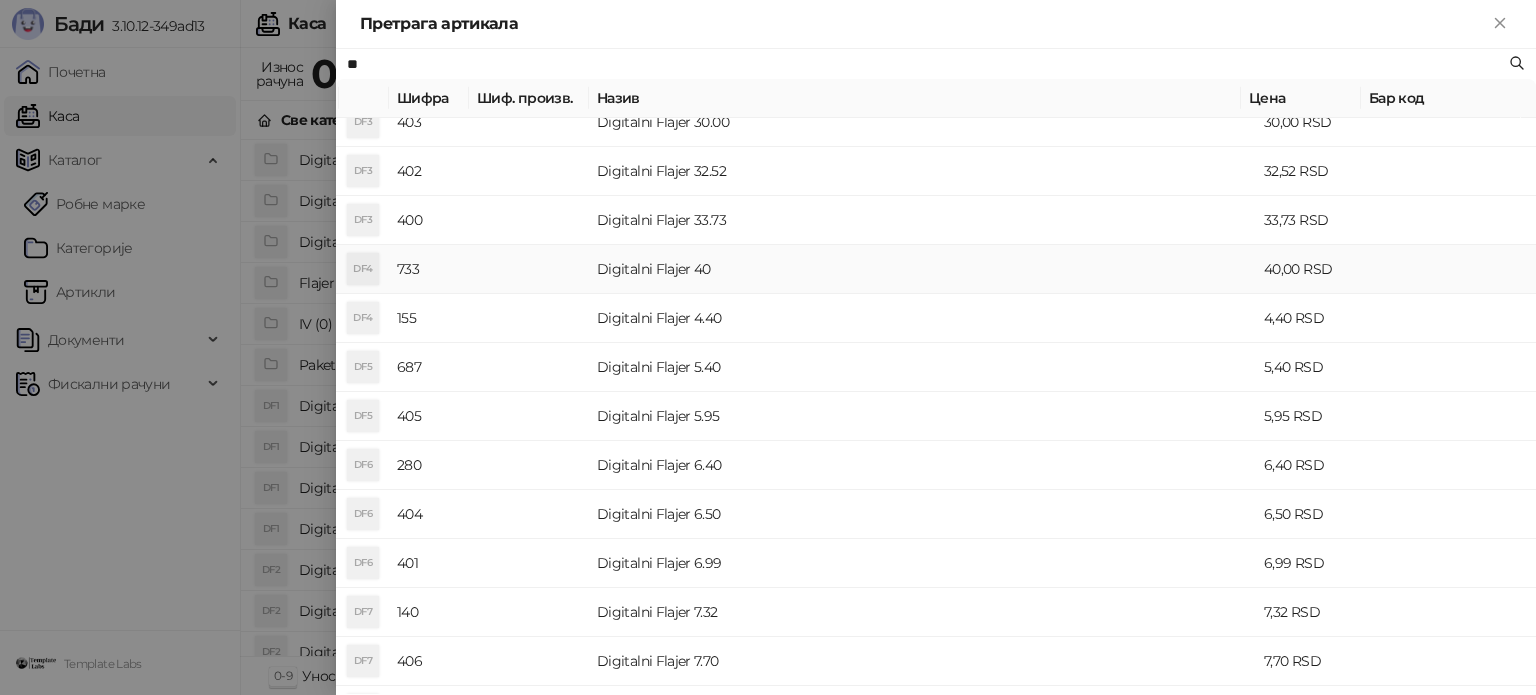 type on "**" 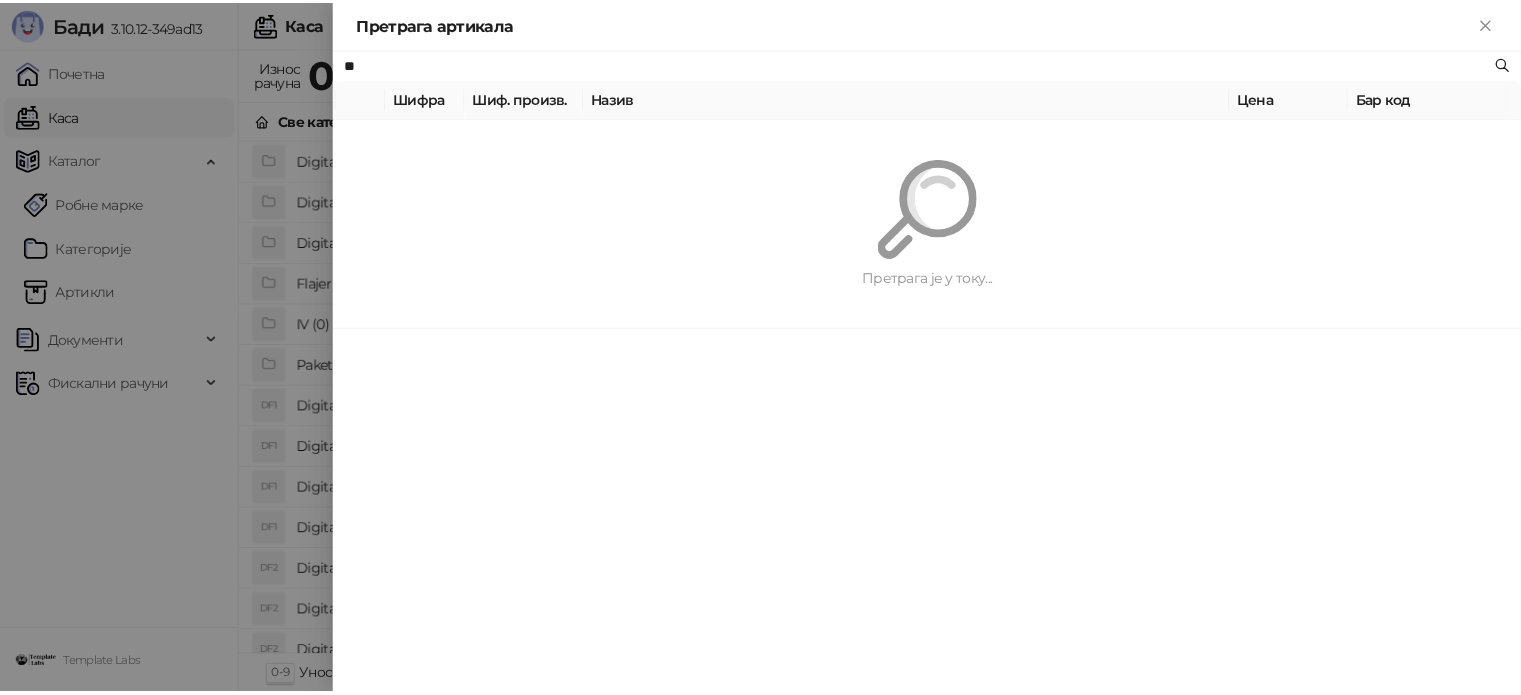 scroll, scrollTop: 0, scrollLeft: 0, axis: both 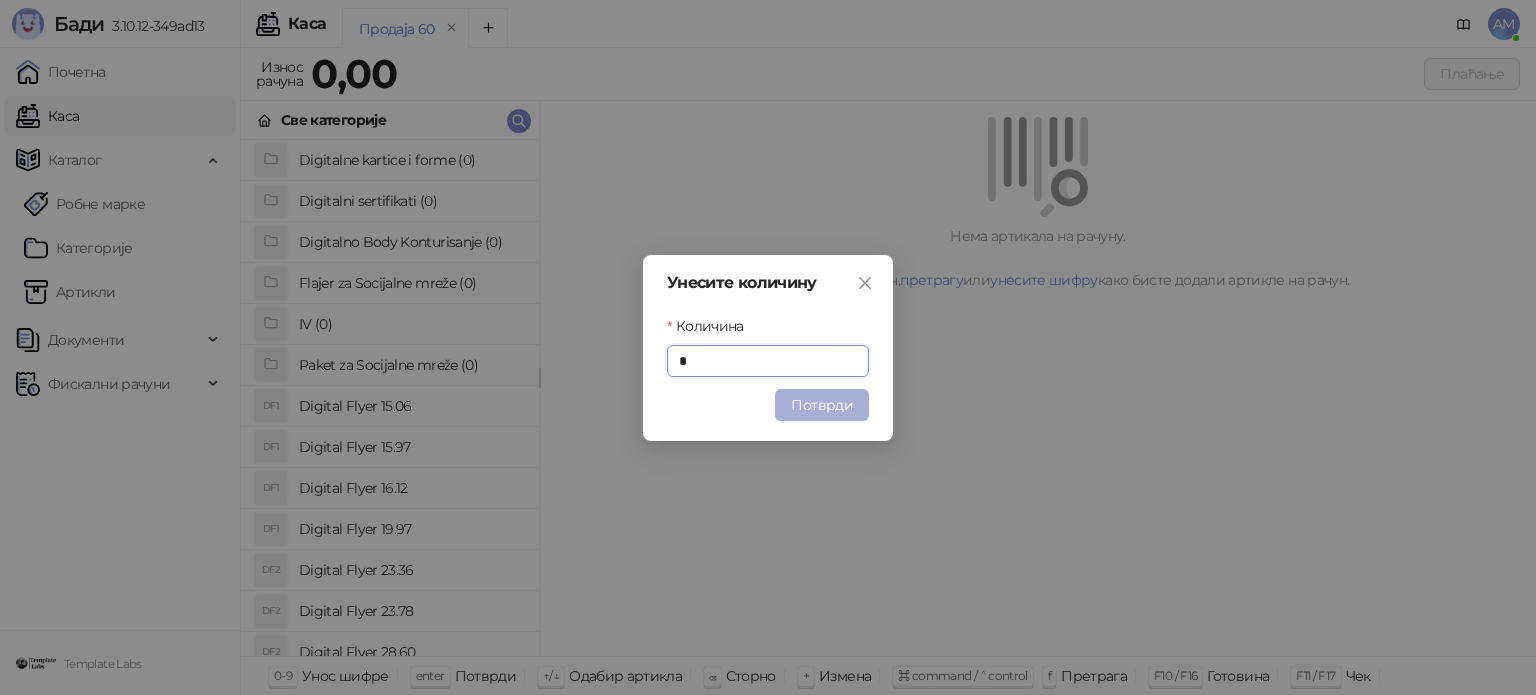 click on "Потврди" at bounding box center (822, 405) 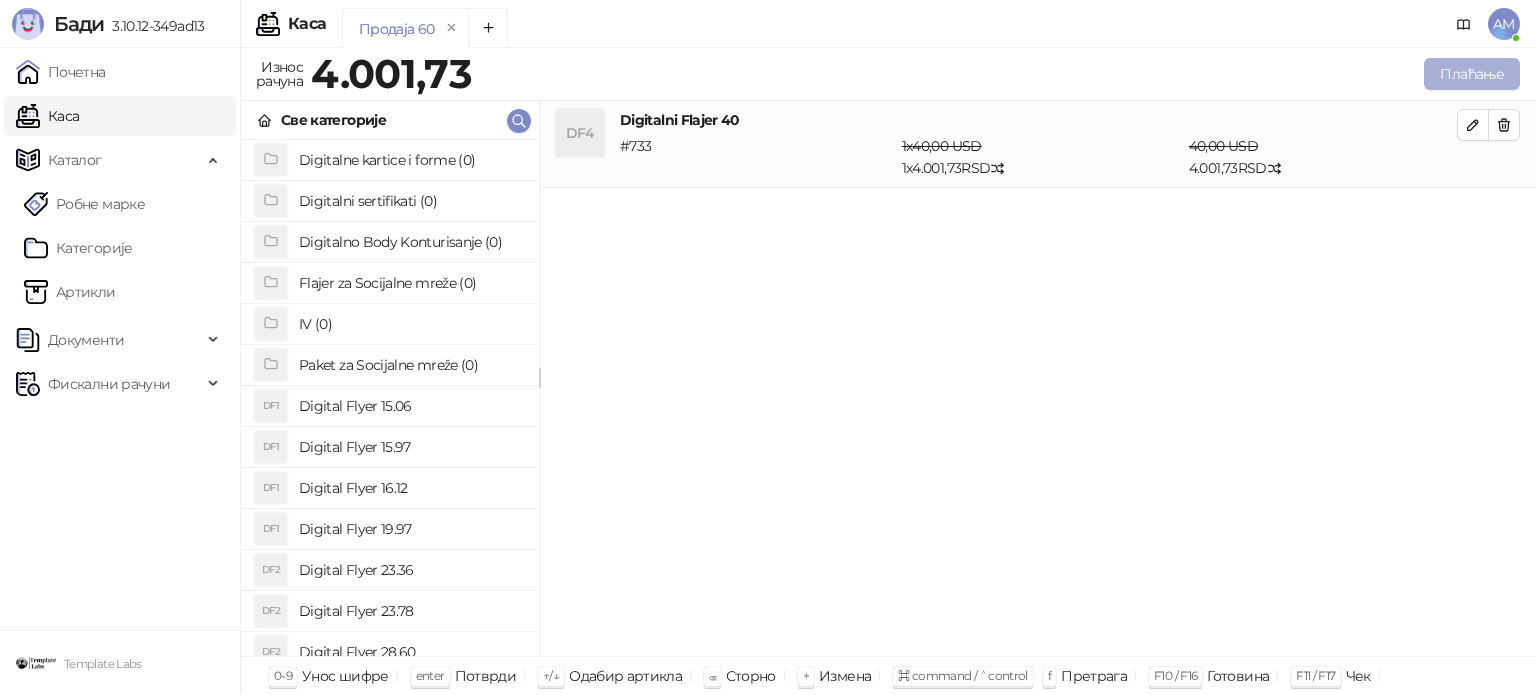 click on "Плаћање" at bounding box center [1472, 74] 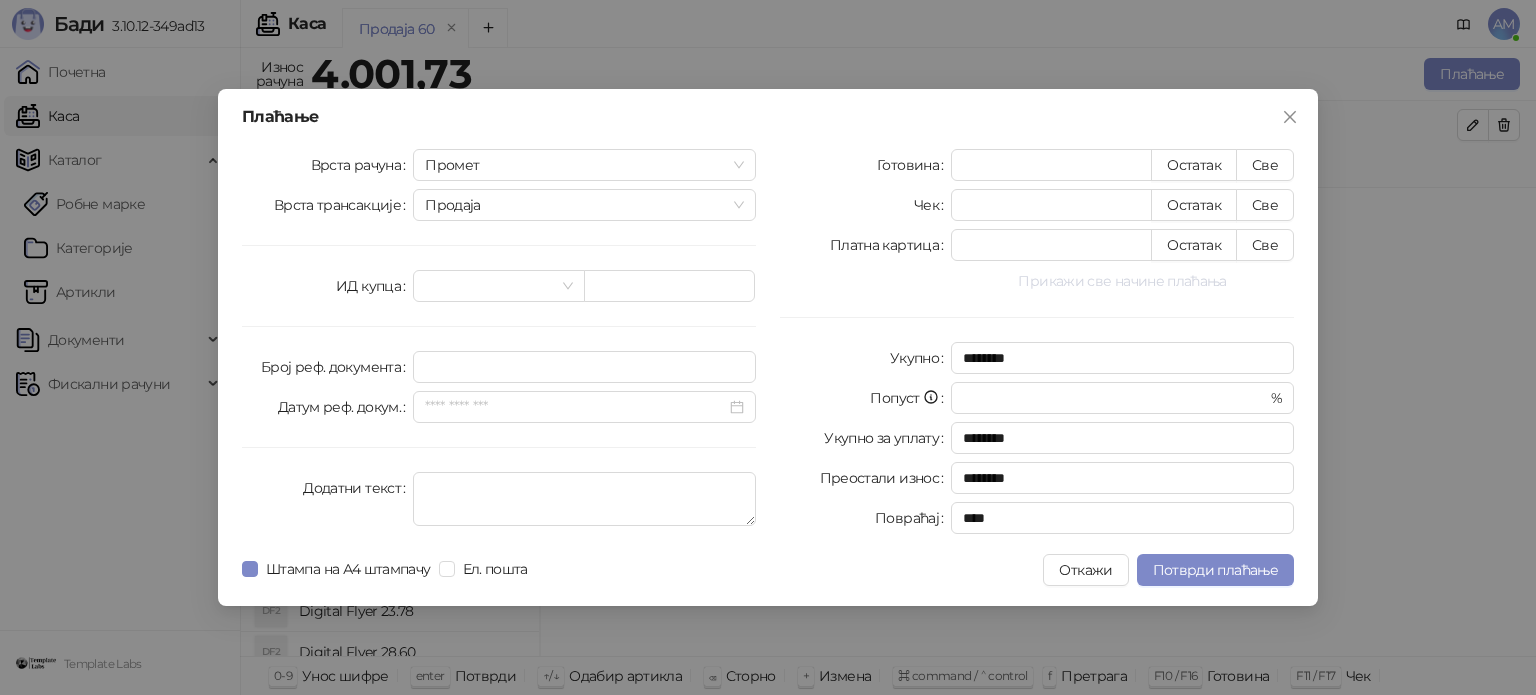click on "Прикажи све начине плаћања" at bounding box center [1122, 281] 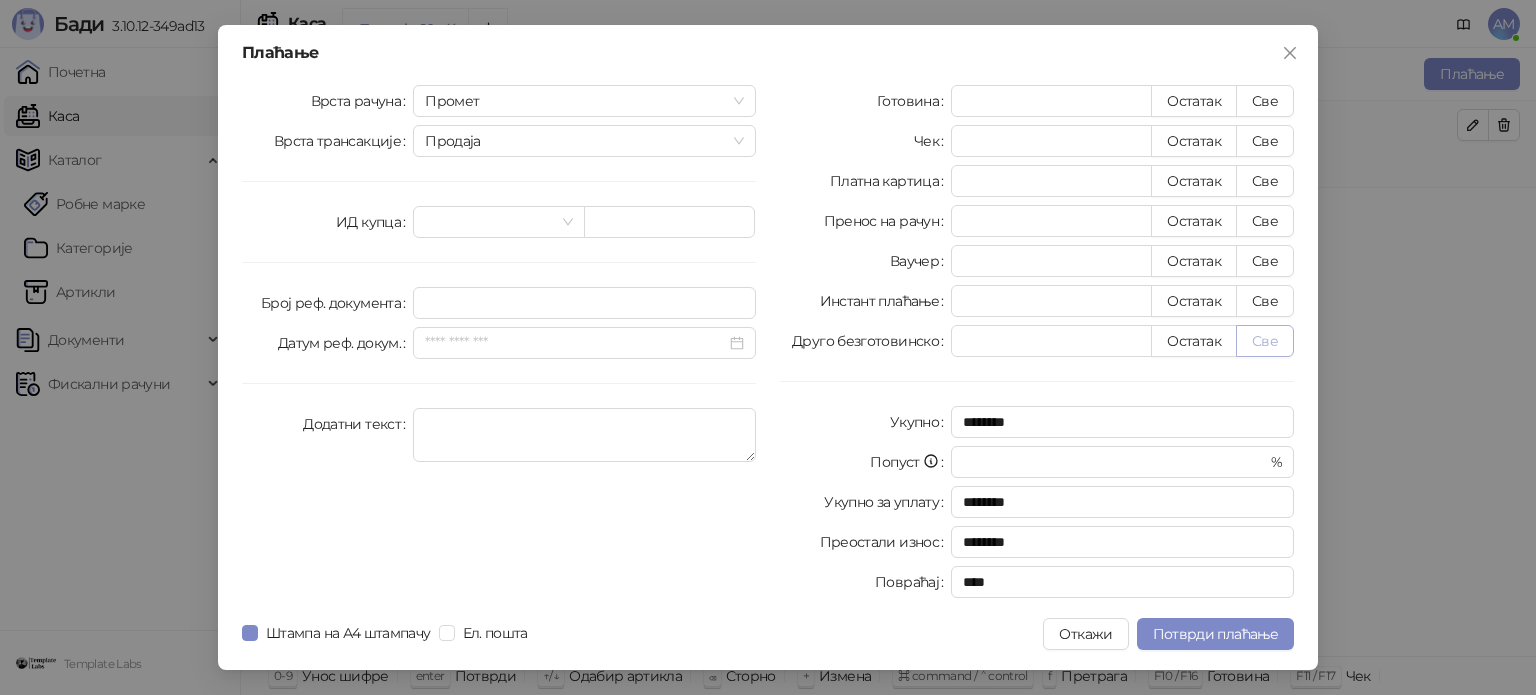 click on "Све" at bounding box center (1265, 341) 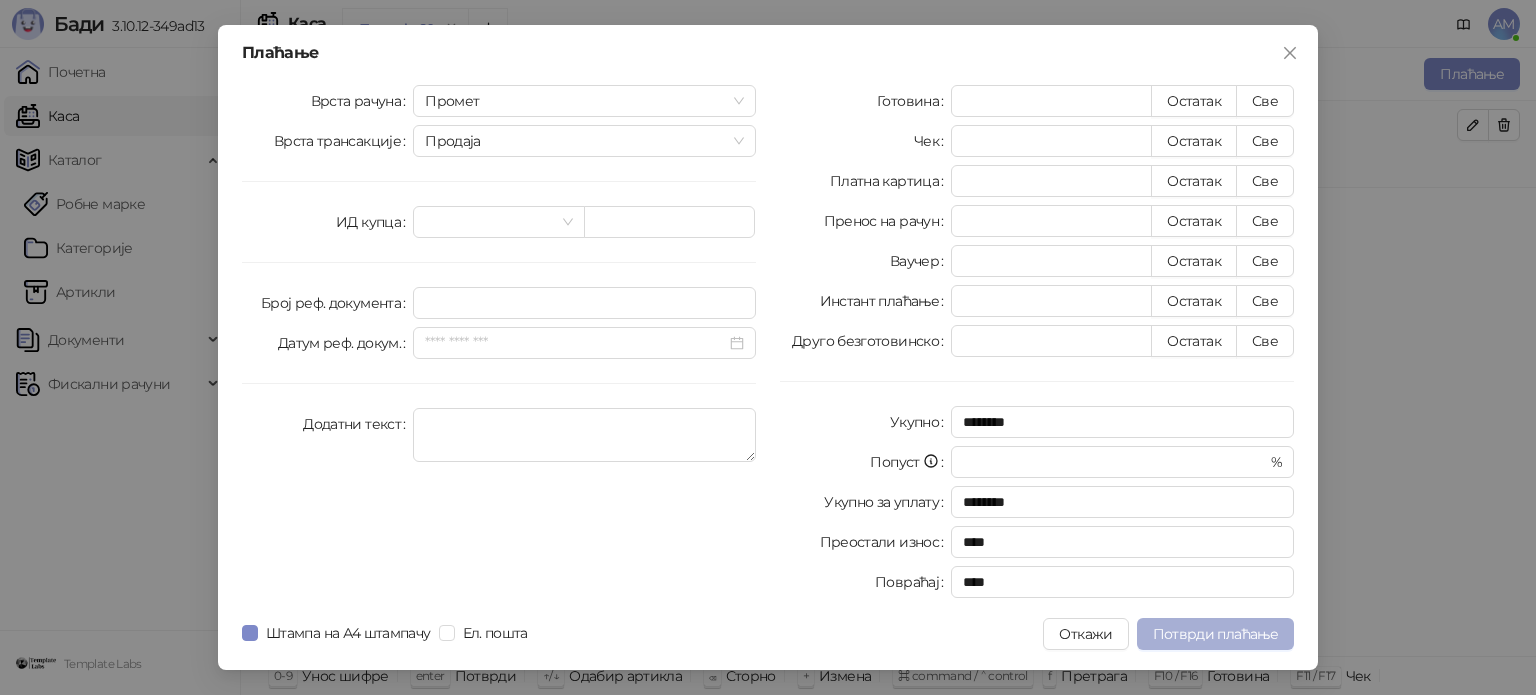 click on "Потврди плаћање" at bounding box center (1215, 634) 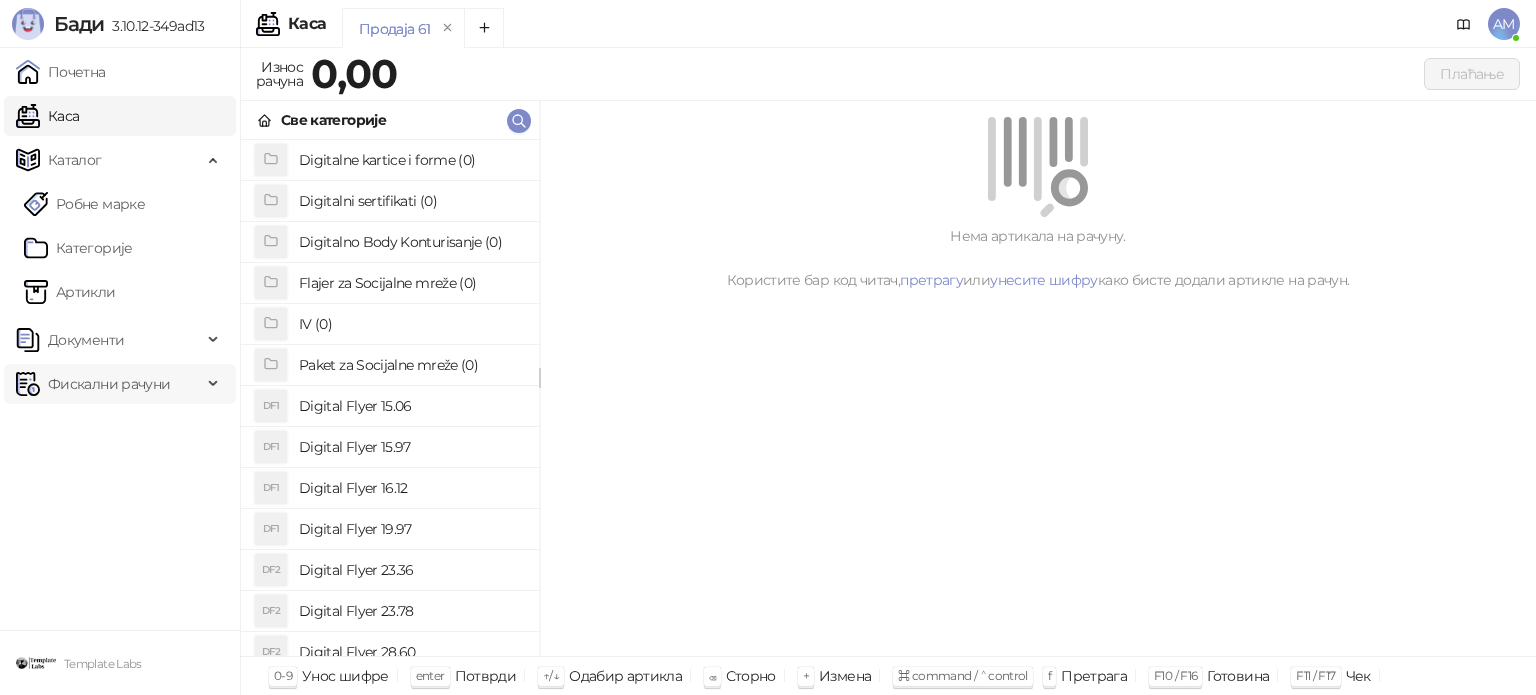 click on "Фискални рачуни" at bounding box center (109, 384) 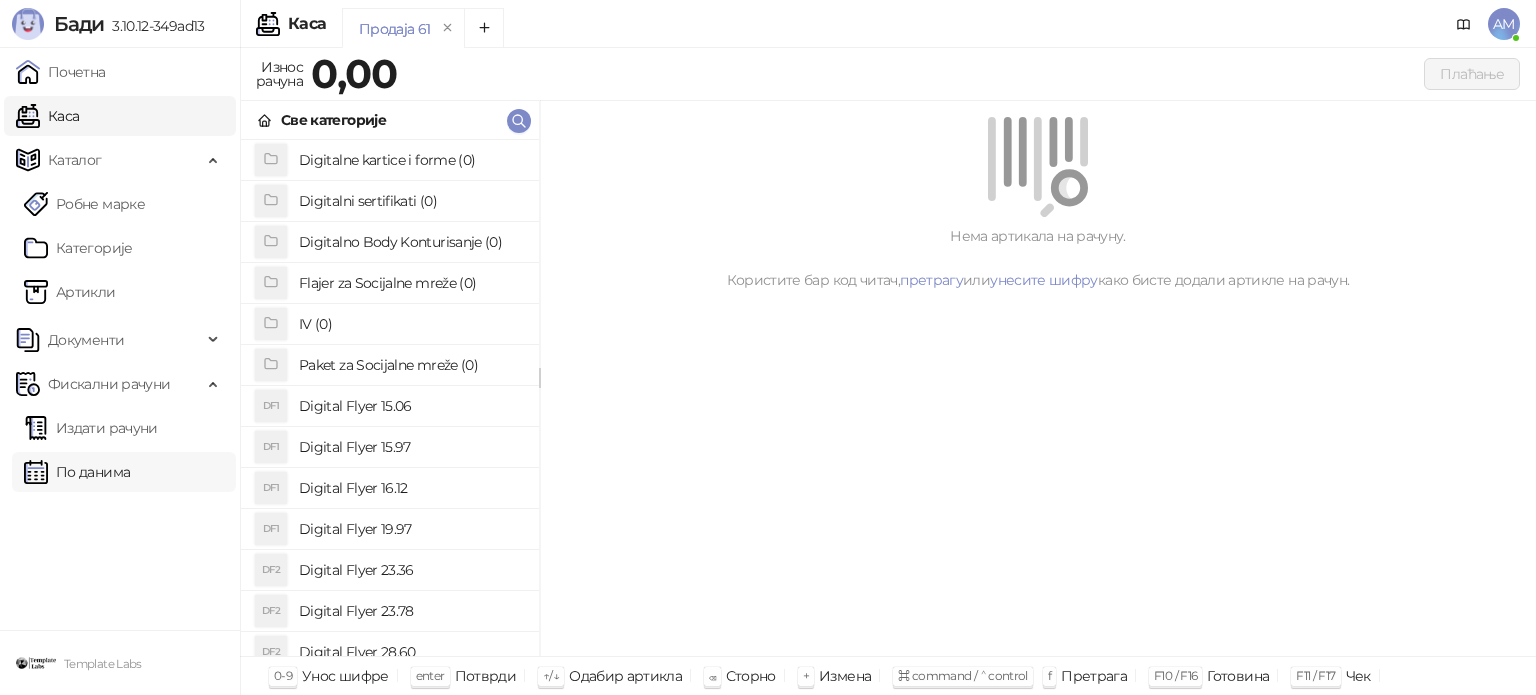 click on "По данима" at bounding box center [77, 472] 